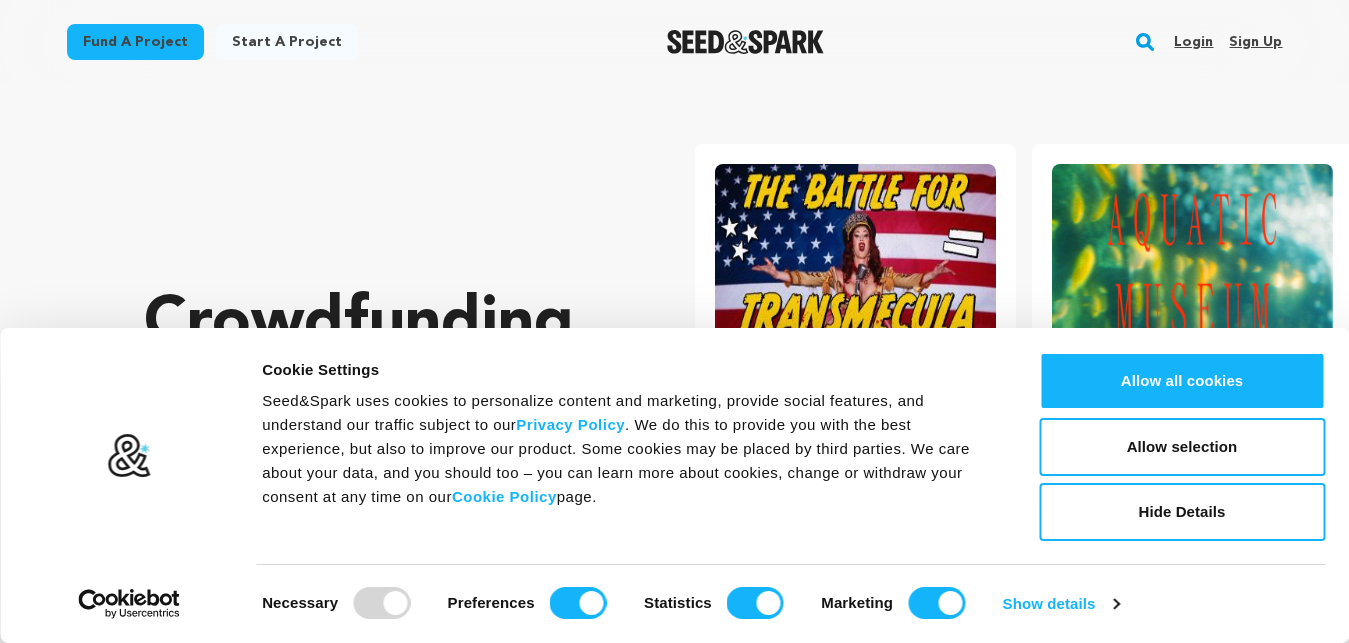 scroll, scrollTop: 0, scrollLeft: 0, axis: both 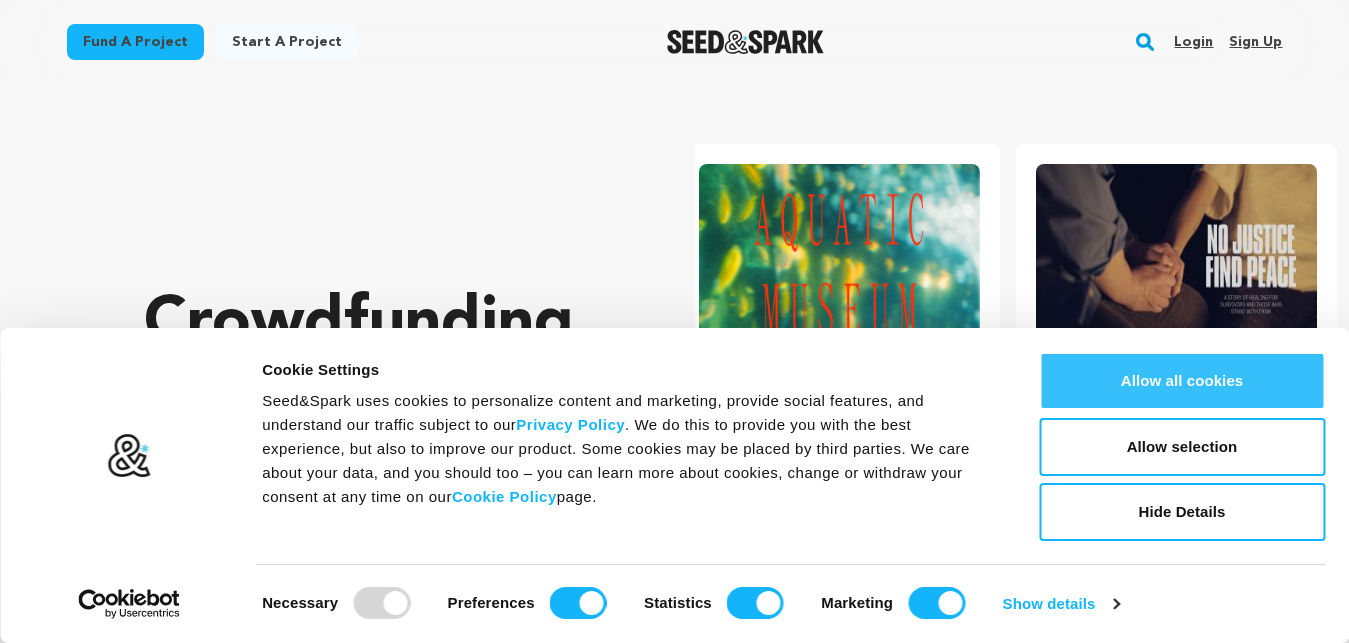 click on "Allow all cookies" at bounding box center [1182, 381] 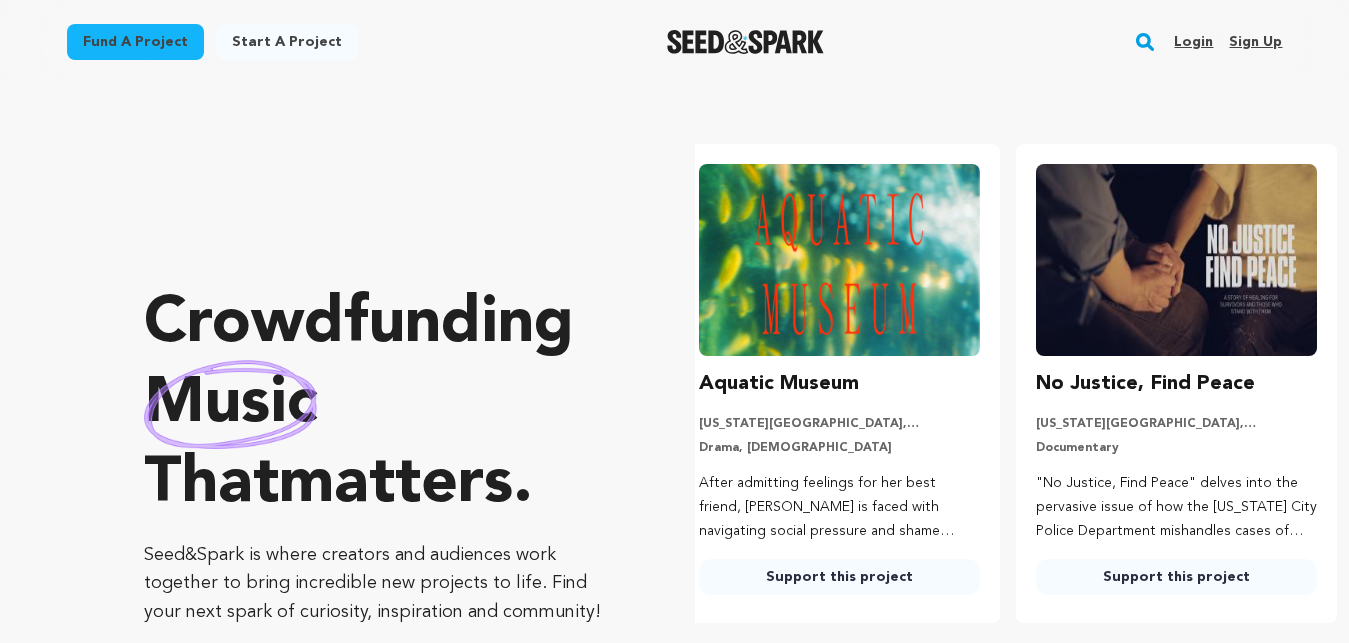 scroll, scrollTop: 0, scrollLeft: 0, axis: both 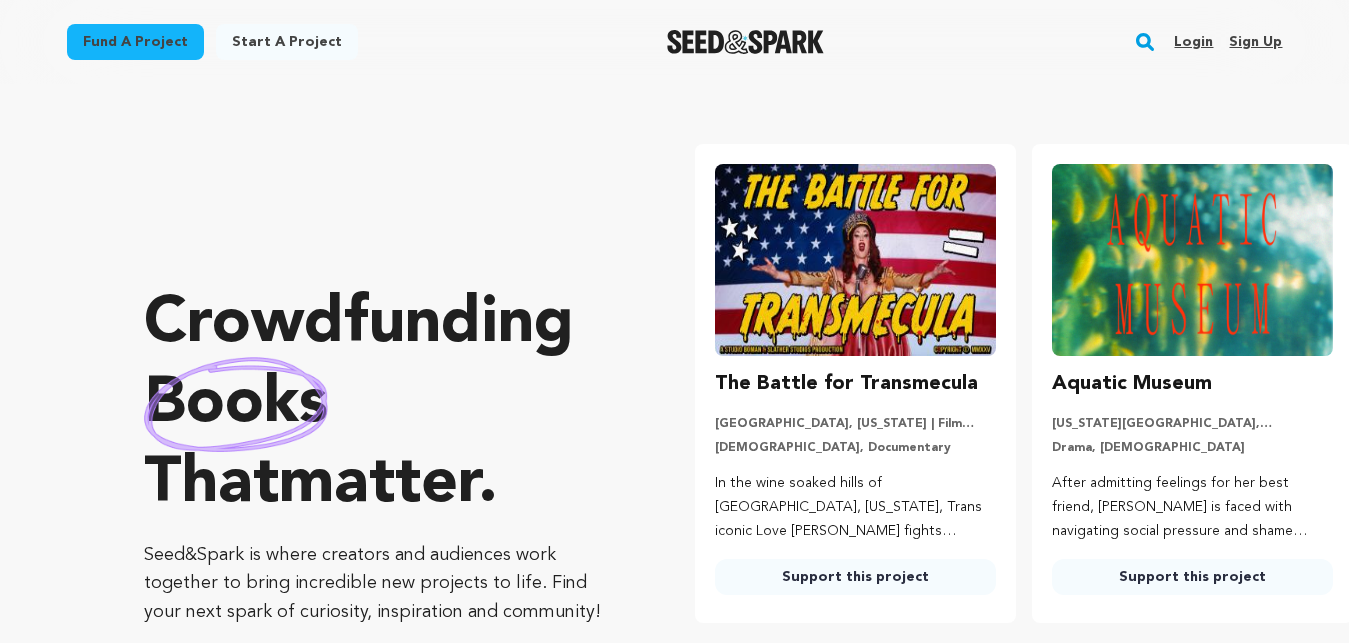 click on "Sign up" at bounding box center [1255, 42] 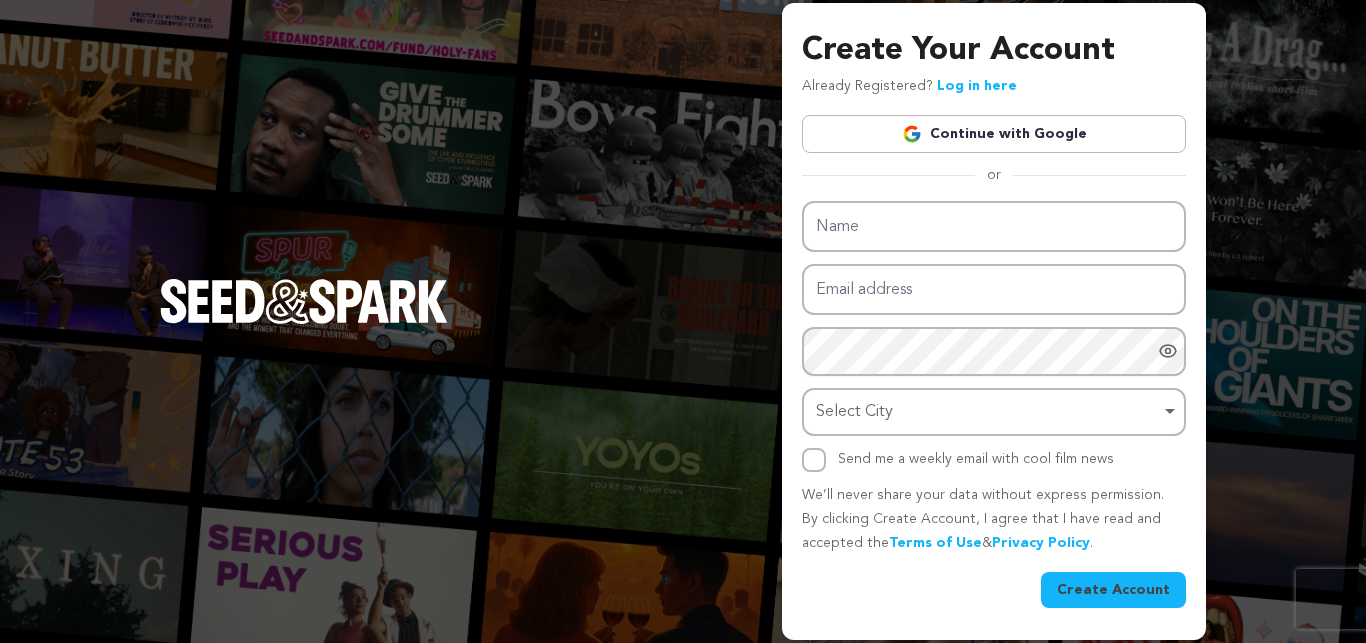 scroll, scrollTop: 0, scrollLeft: 0, axis: both 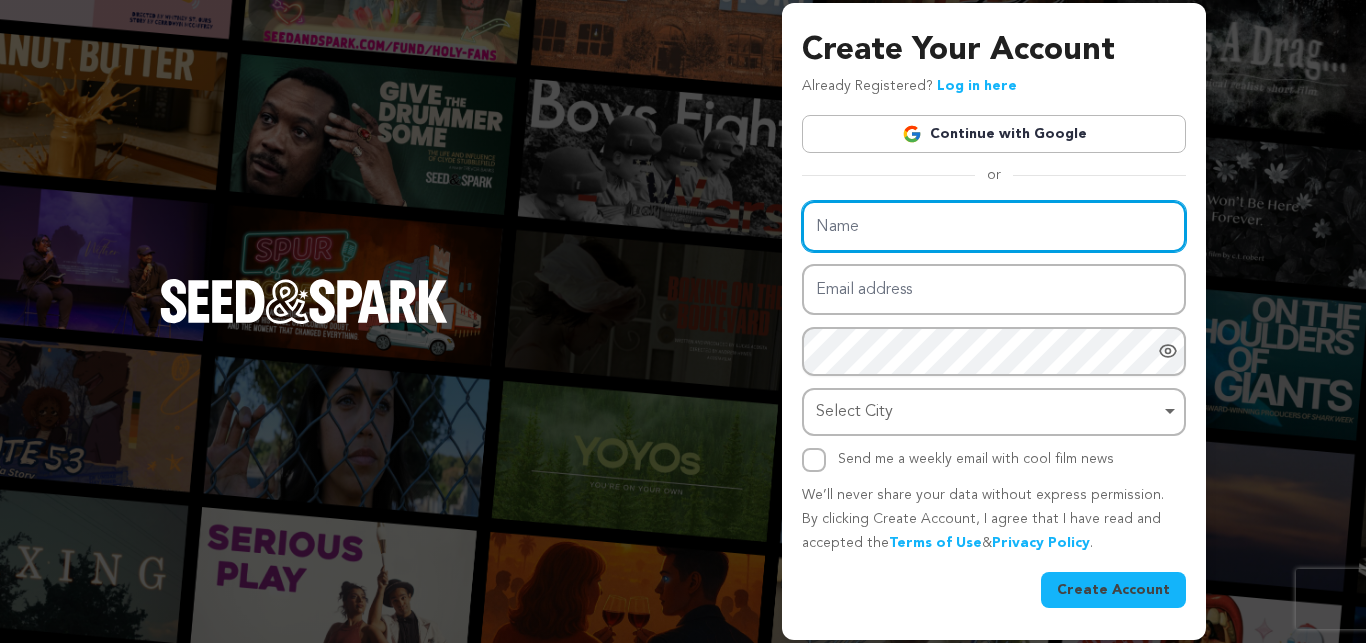 click on "Name" at bounding box center (994, 226) 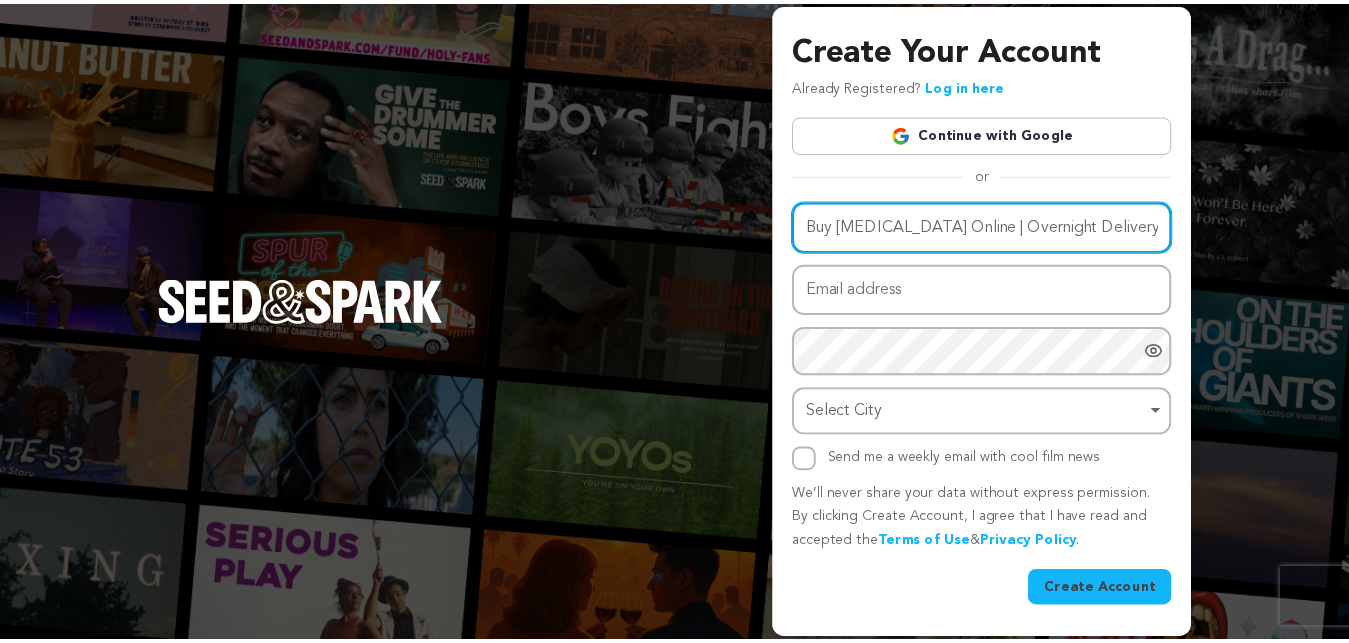 scroll, scrollTop: 0, scrollLeft: 76, axis: horizontal 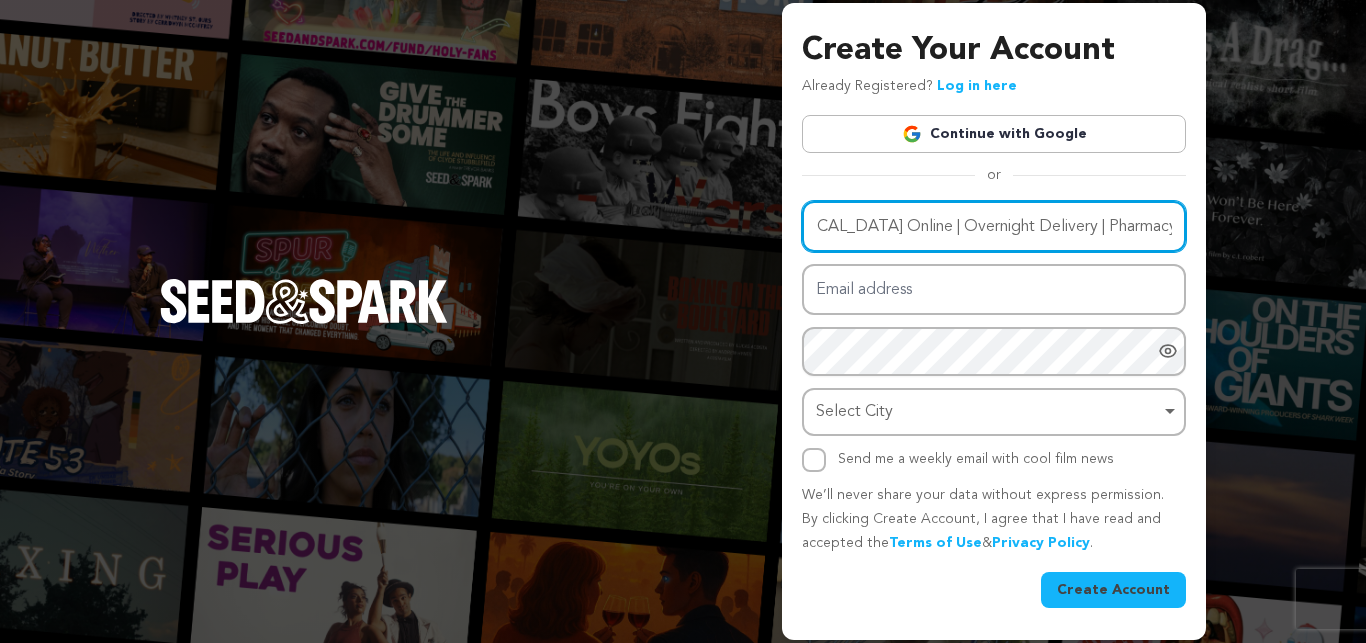 type on "Buy Gabapentin Online | Overnight Delivery | Pharmacy1990" 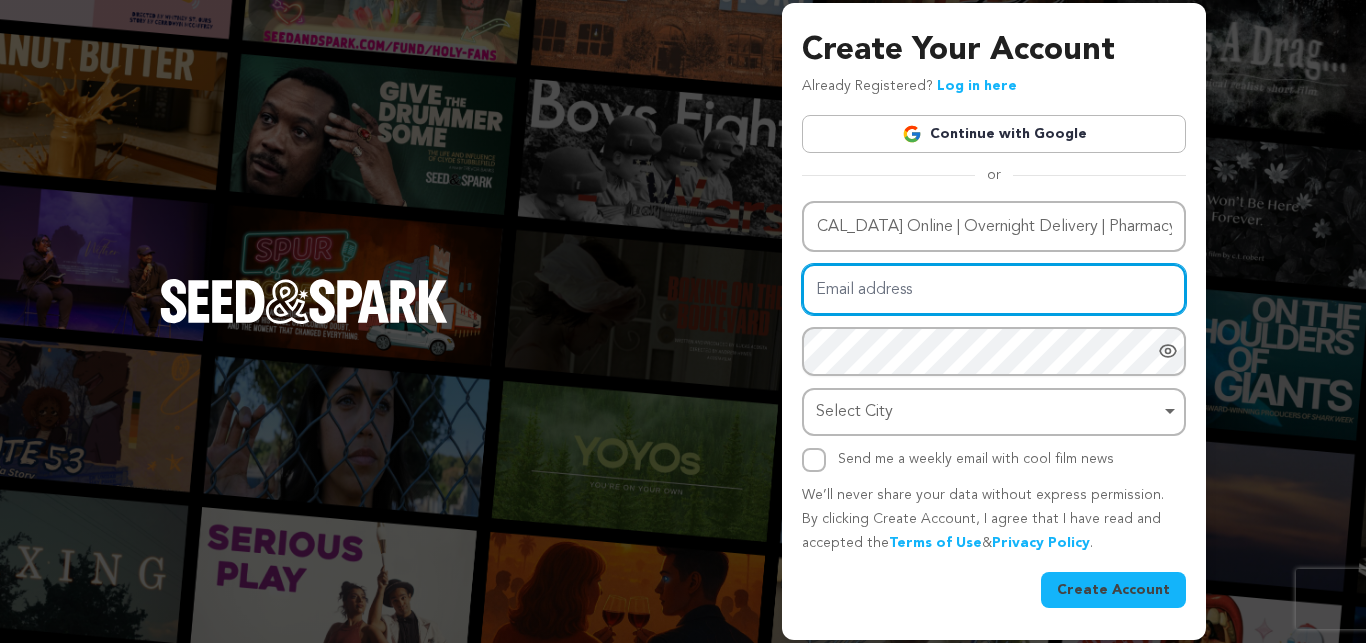 paste on "[EMAIL_ADDRESS][DOMAIN_NAME]" 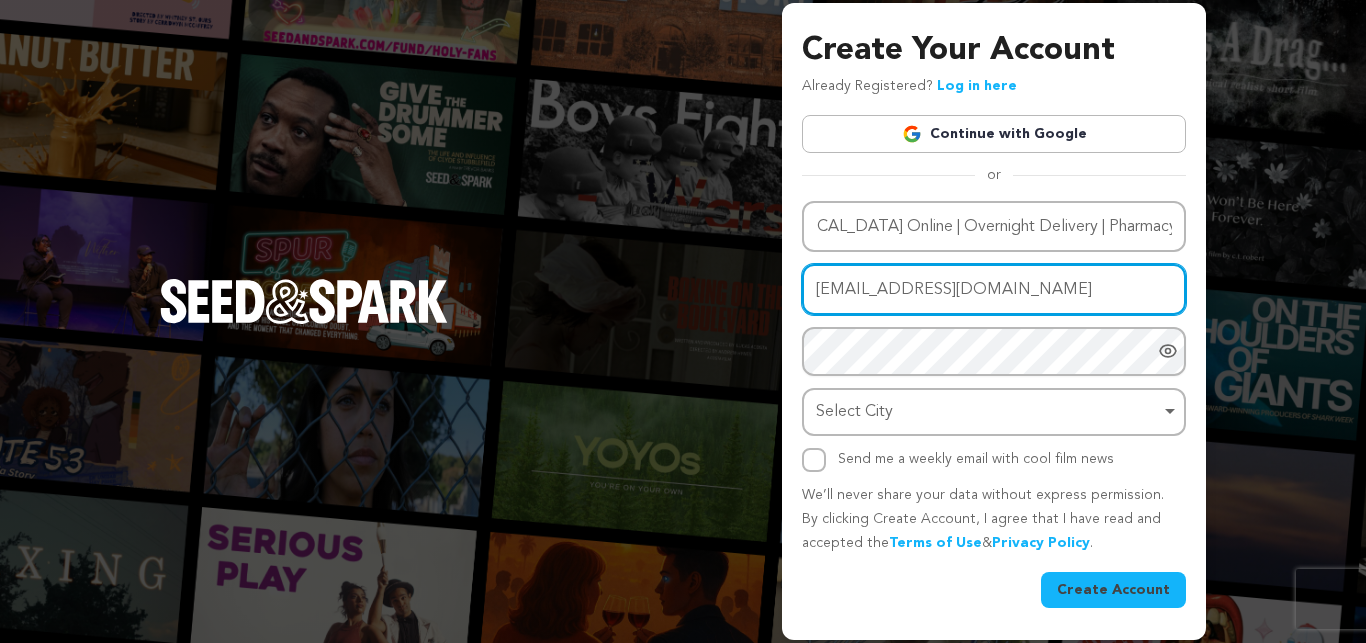 type on "[EMAIL_ADDRESS][DOMAIN_NAME]" 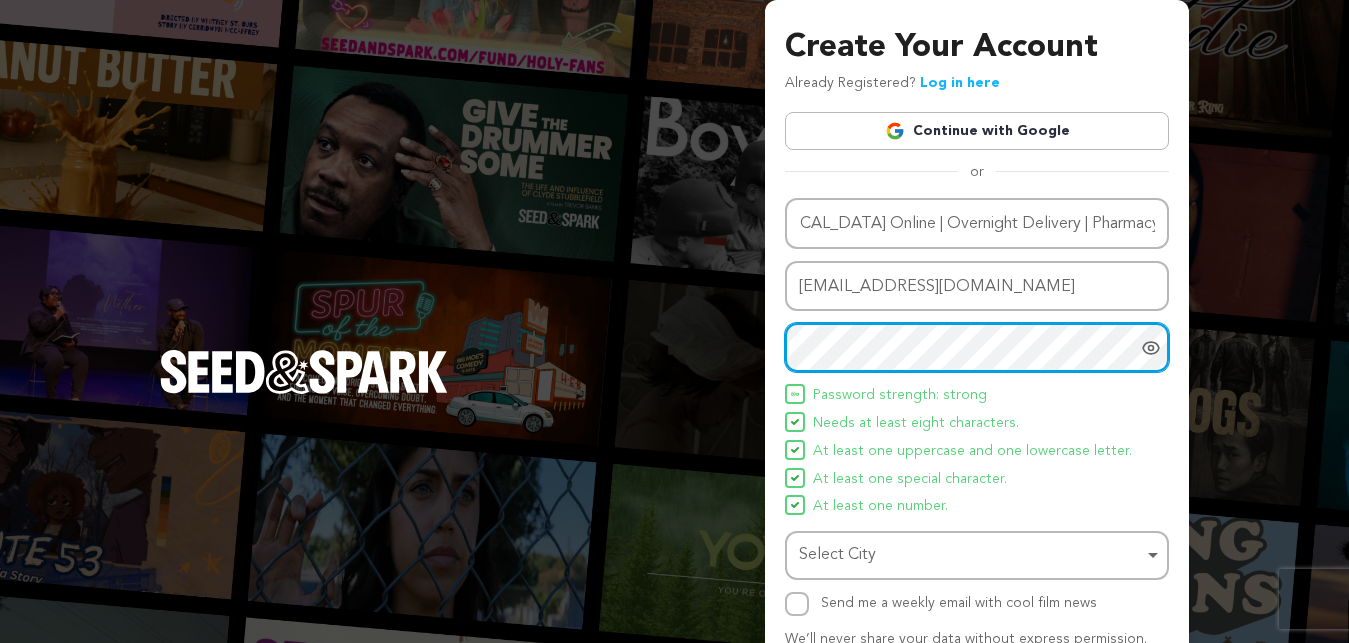 click on "Select City Remove item" at bounding box center [971, 555] 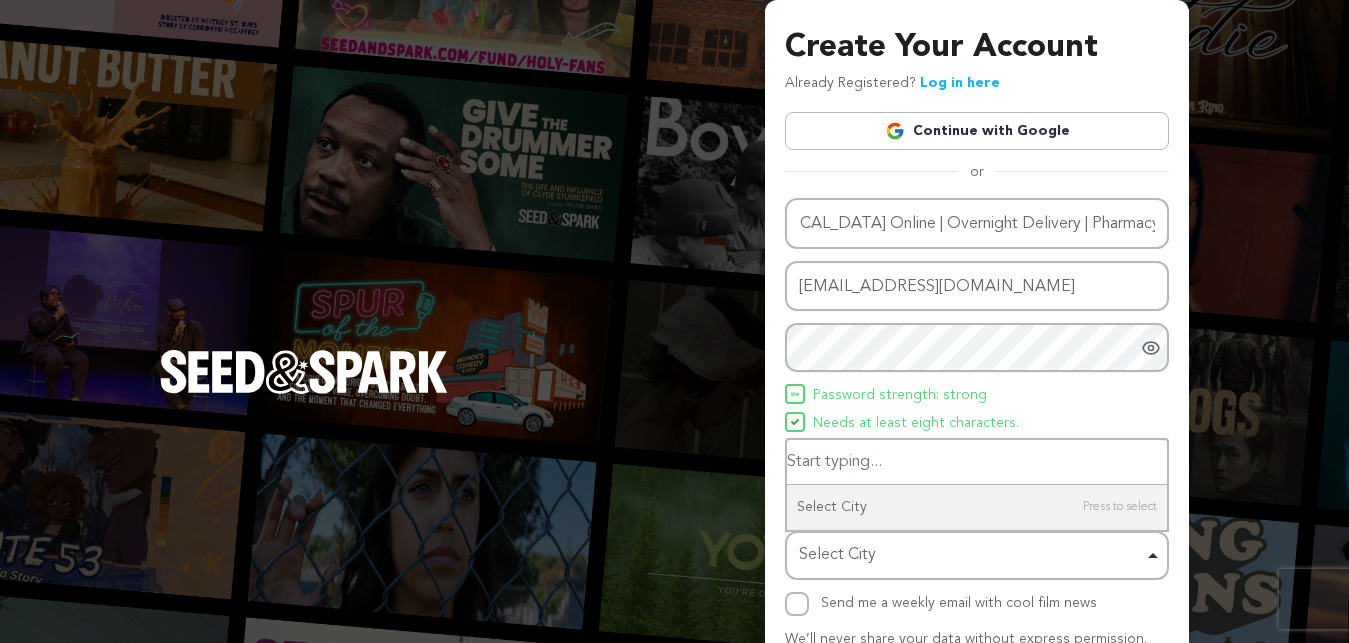 scroll, scrollTop: 0, scrollLeft: 76, axis: horizontal 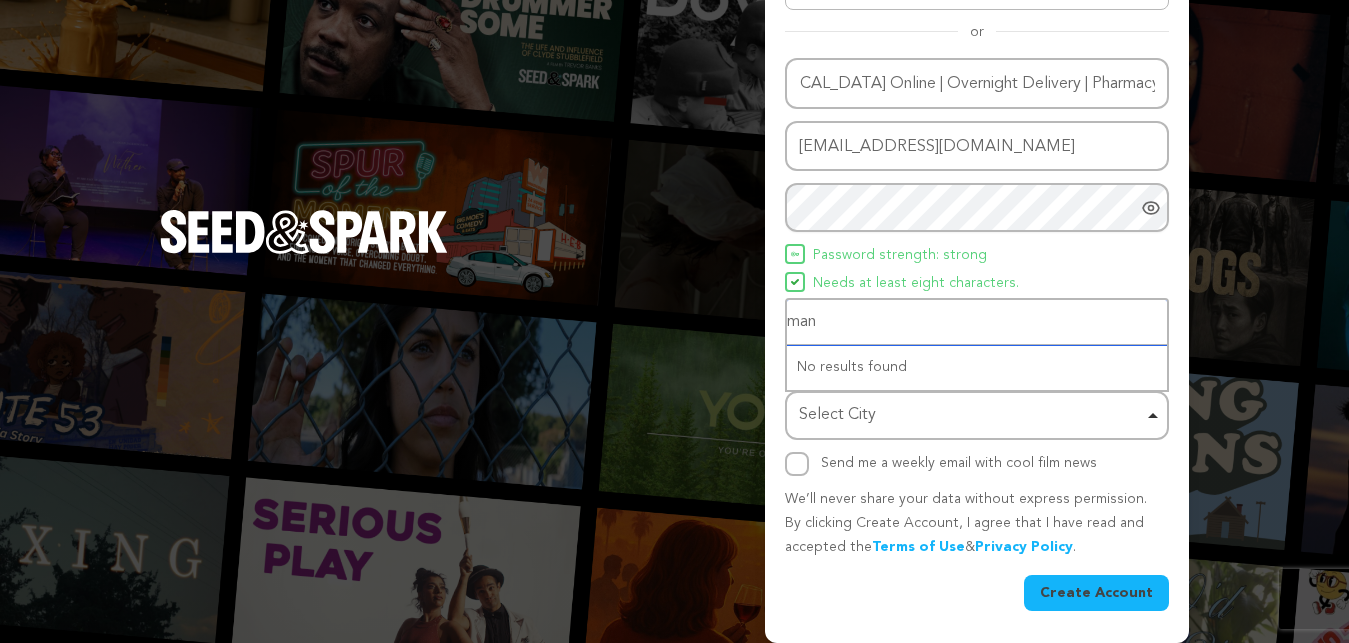 type on "mana" 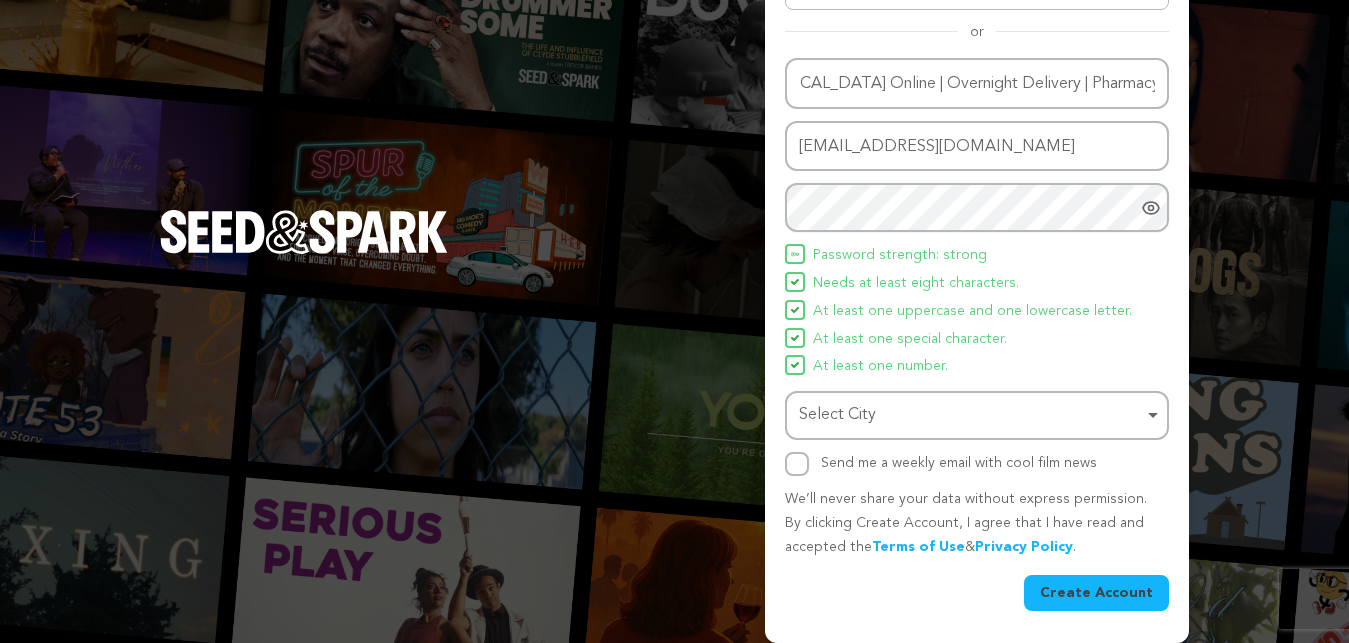 click on "Name
Buy Gabapentin Online | Overnight Delivery | Pharmacy1990
Email address
buygabapentinonline@mechanicspedia.com
Password
Password must have at least 8 characters.
Password must have at least one uppercase and one lowercase letter.
Password must have at least one special character.
Password must have at least one number.
Password strength: strong" at bounding box center (977, 267) 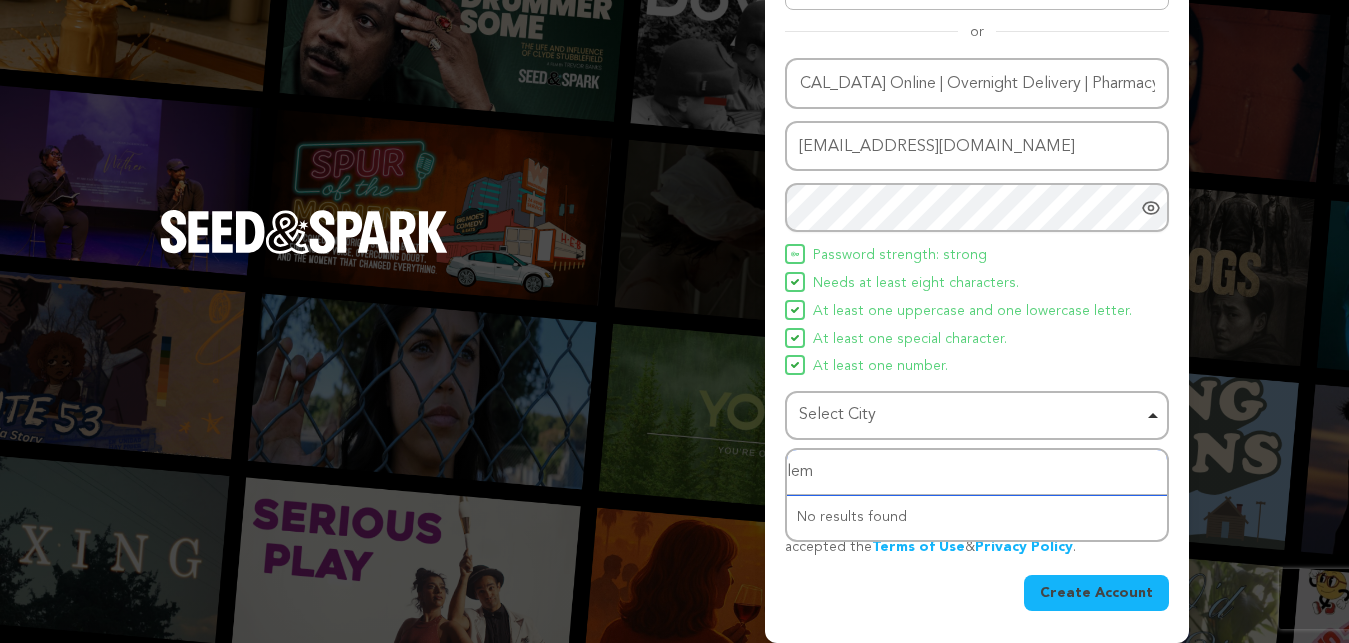 type on "lems" 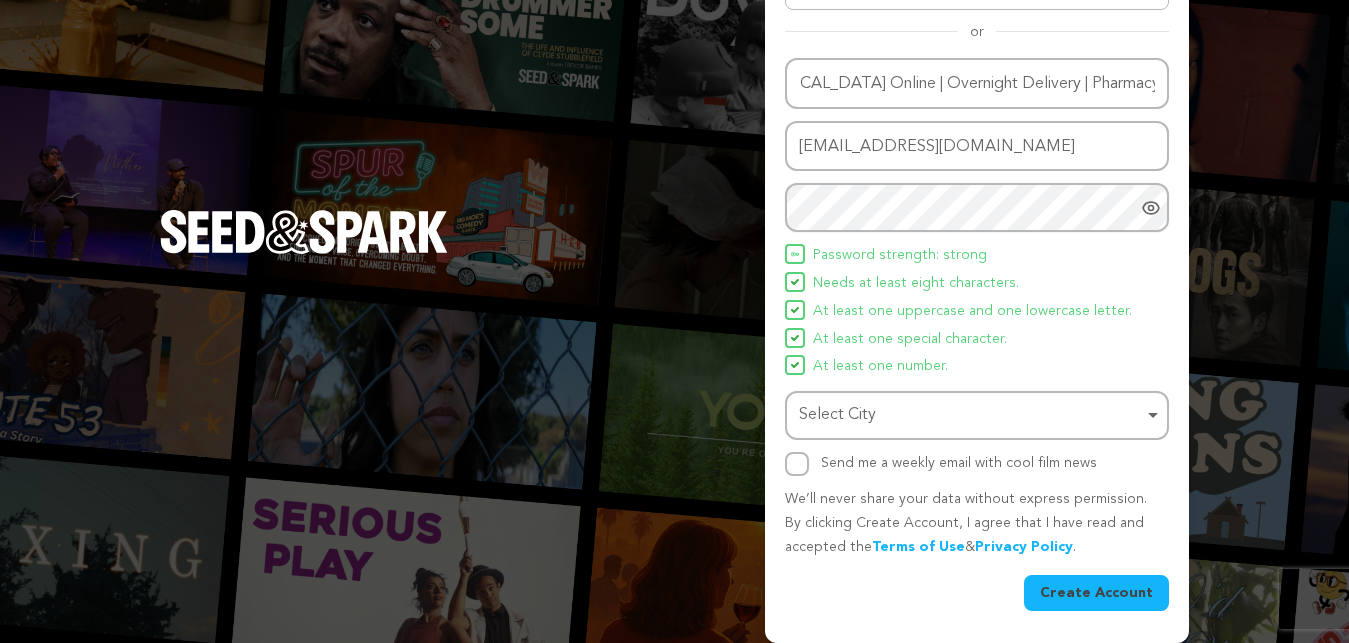 click on "Create Account" at bounding box center (1096, 593) 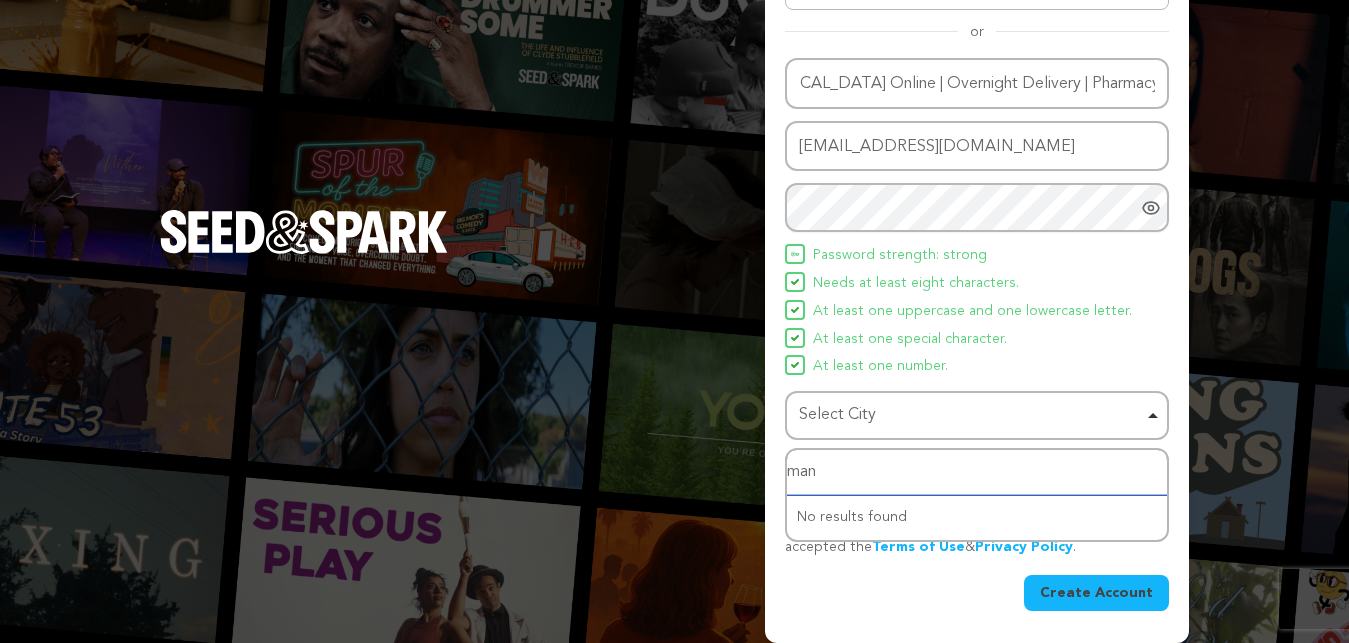 type on "ma" 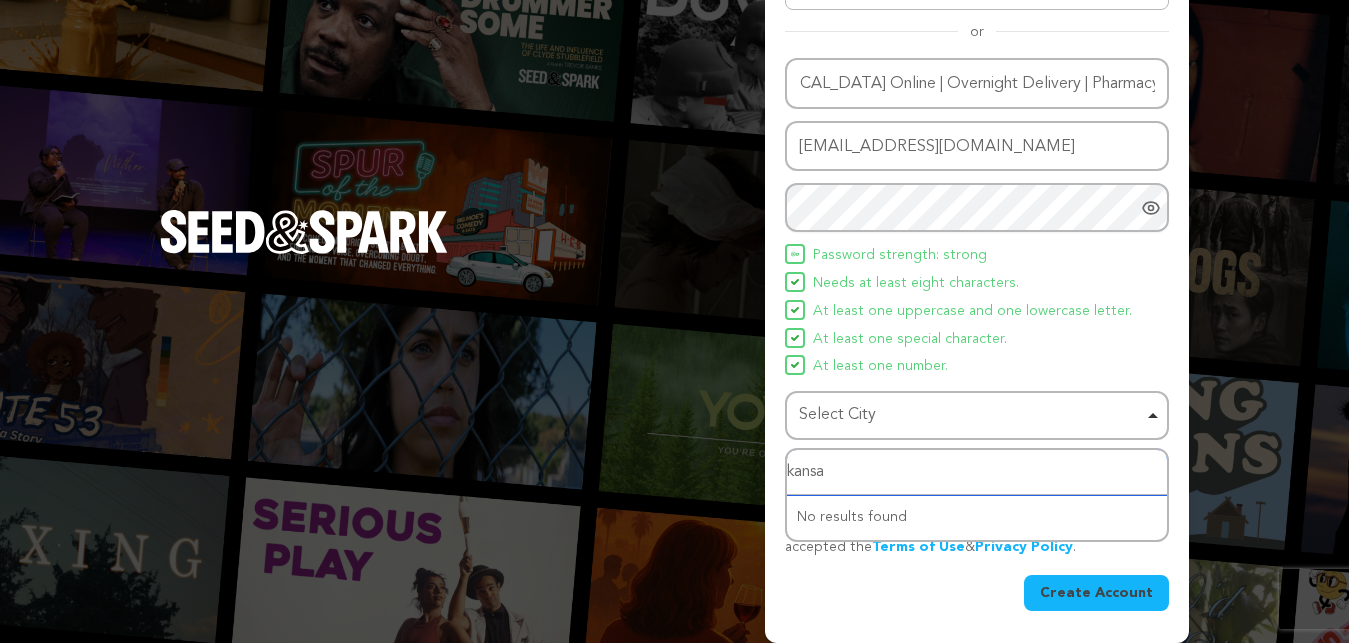 type on "kansas" 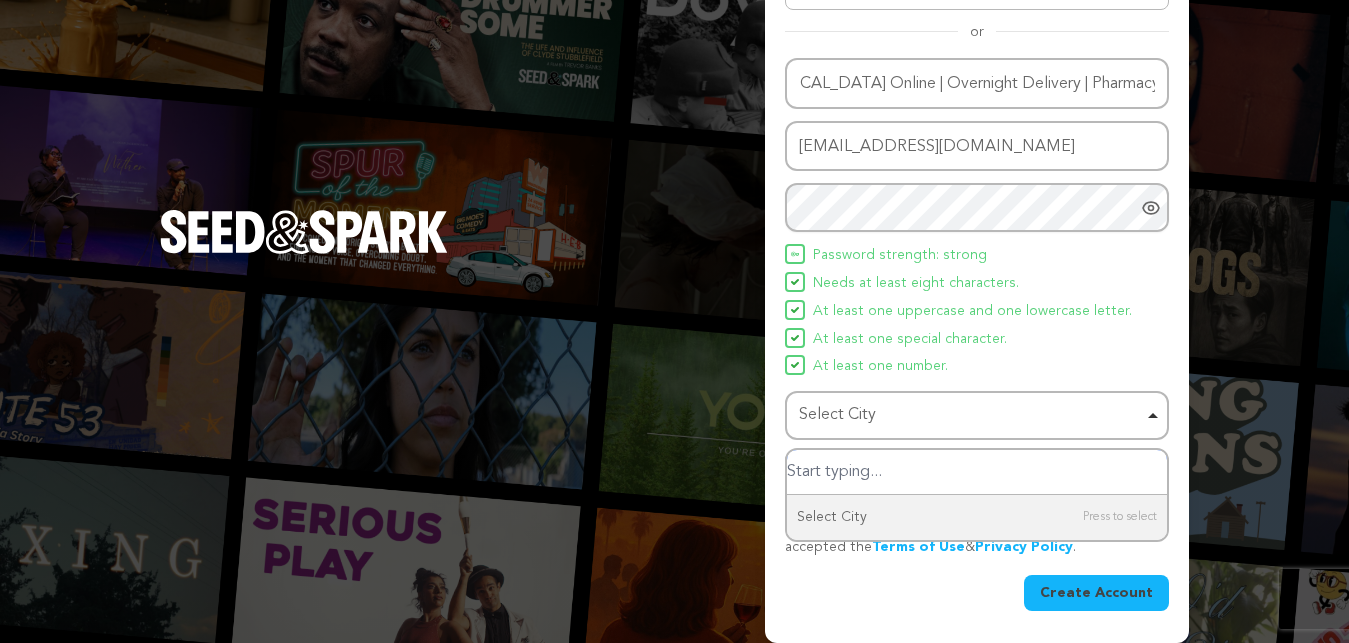 type 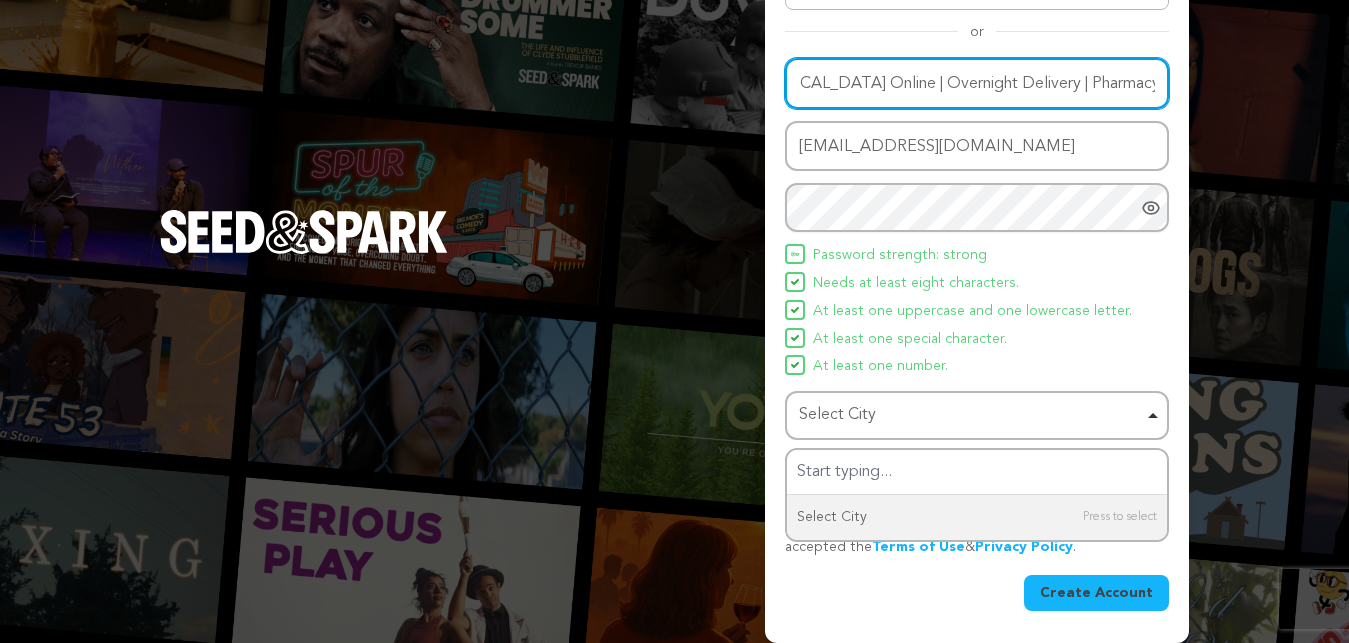 click on "Buy Gabapentin Online | Overnight Delivery | Pharmacy1990" at bounding box center [977, 83] 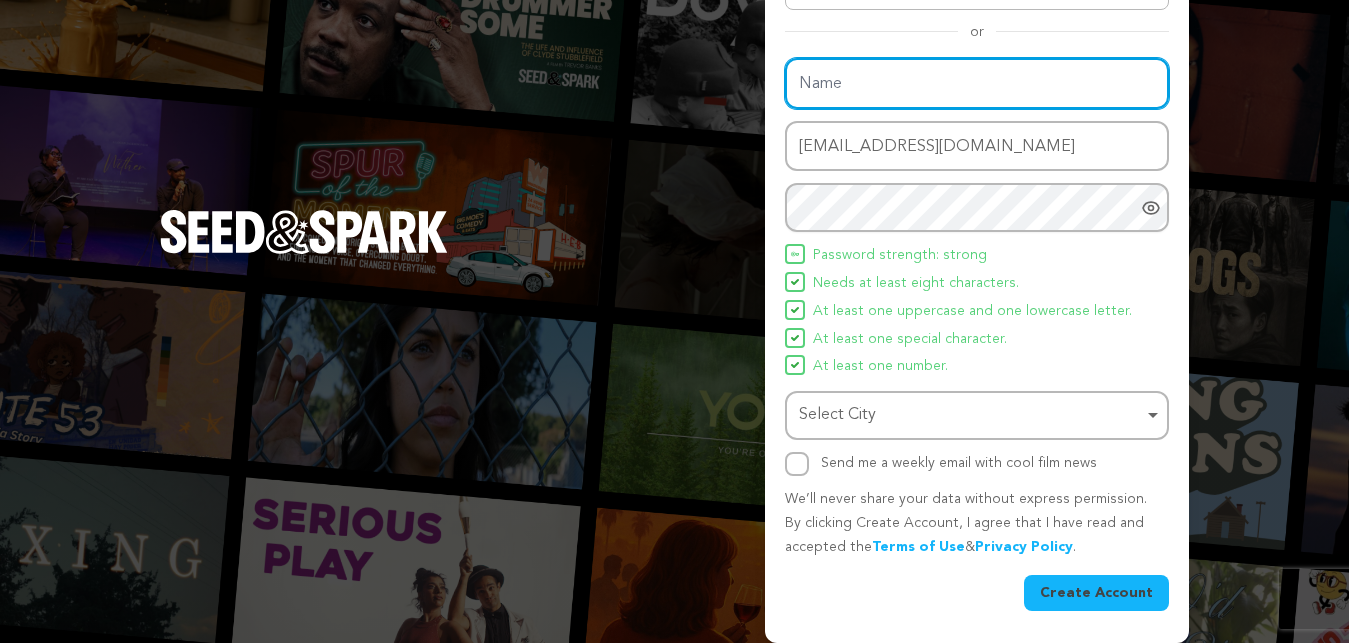 scroll, scrollTop: 0, scrollLeft: 0, axis: both 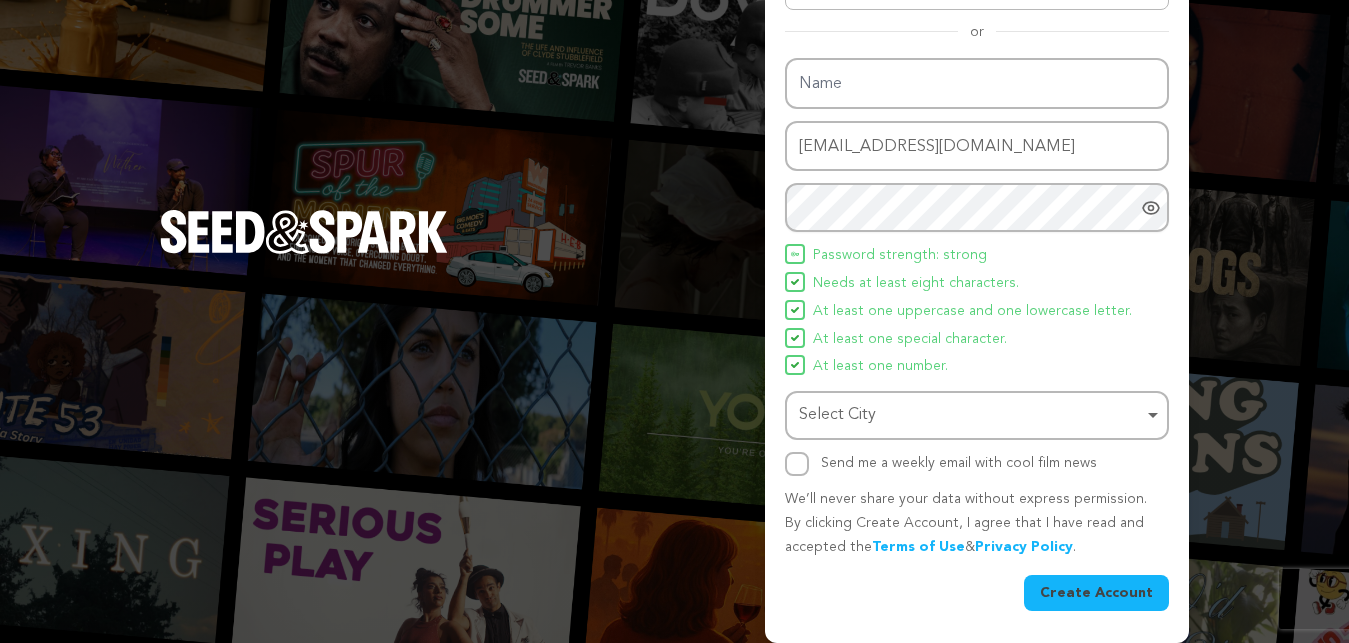 click at bounding box center (304, 232) 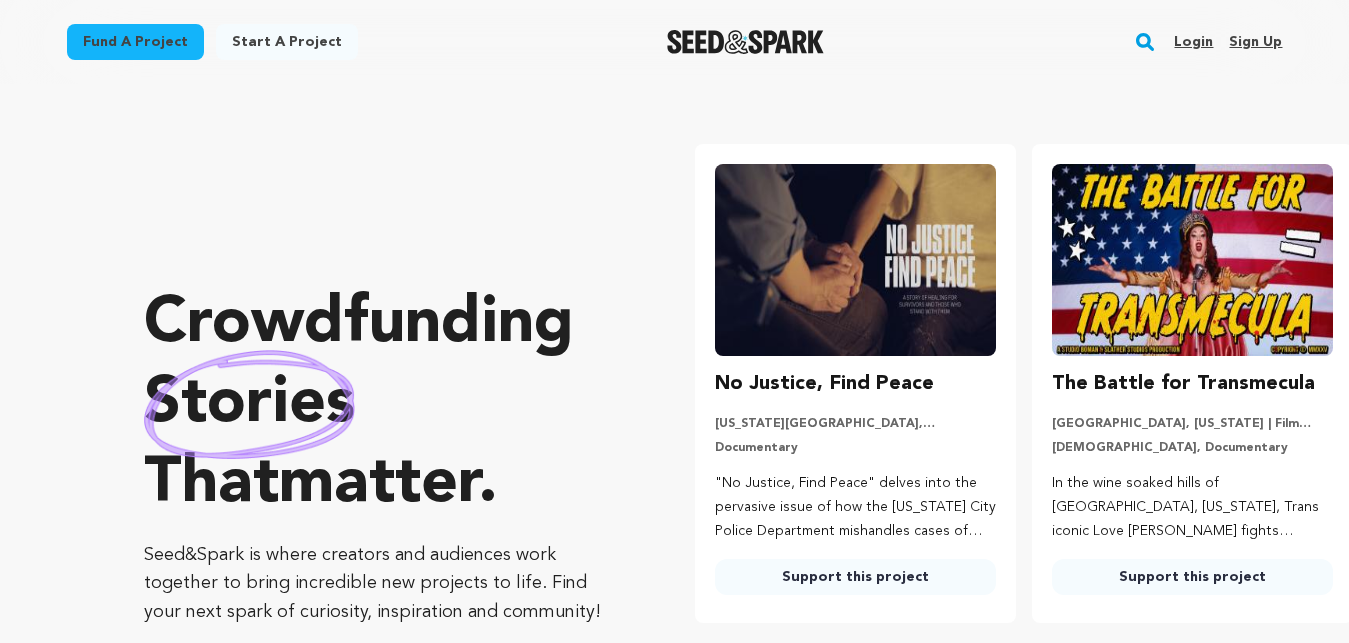 scroll, scrollTop: 0, scrollLeft: 0, axis: both 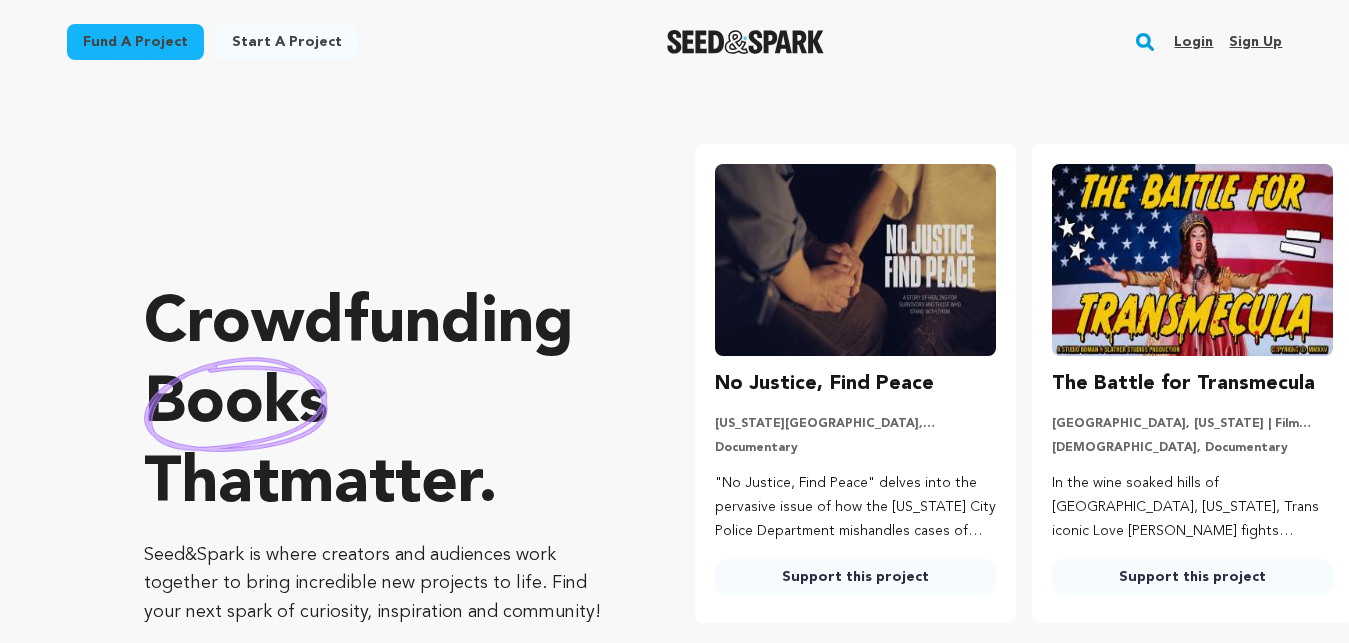 click on "Sign up" at bounding box center (1255, 42) 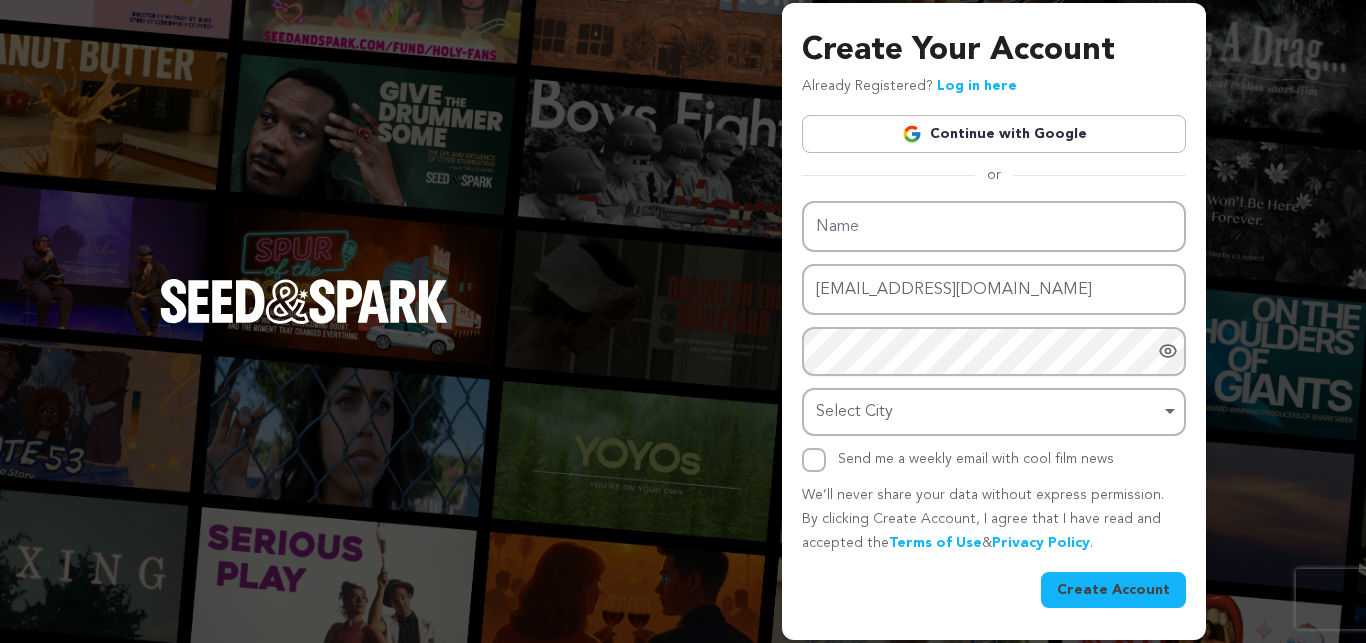 scroll, scrollTop: 0, scrollLeft: 0, axis: both 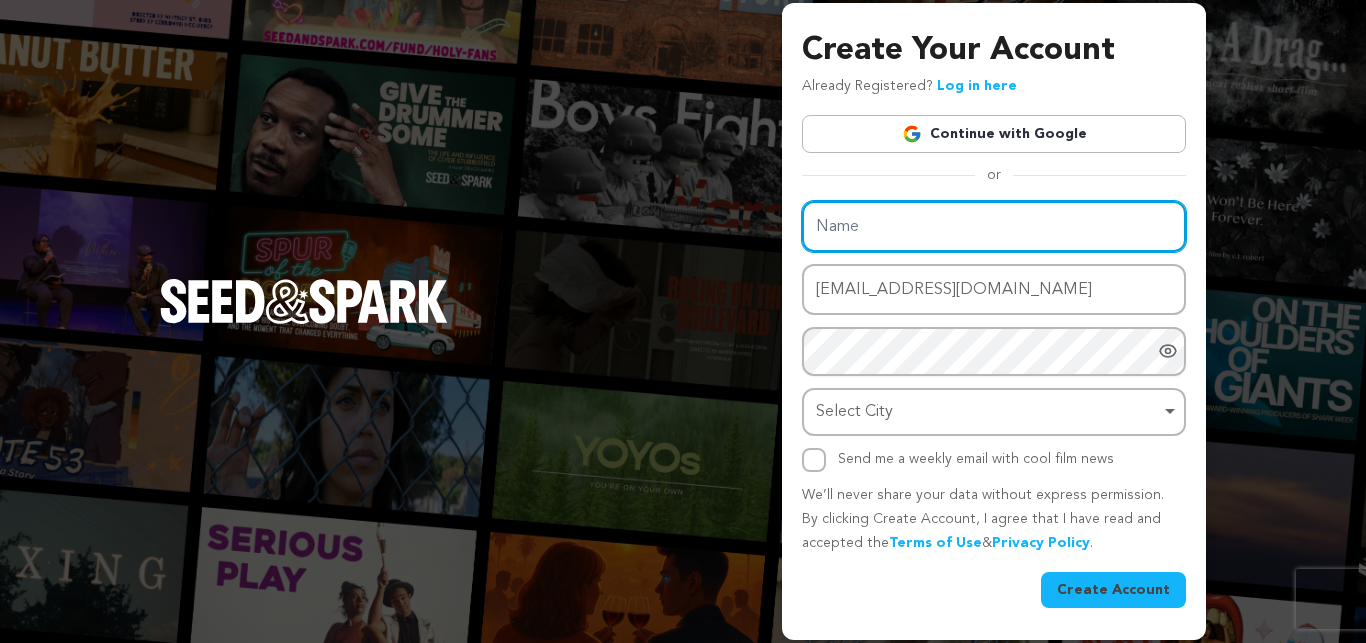 click on "Name" at bounding box center [994, 226] 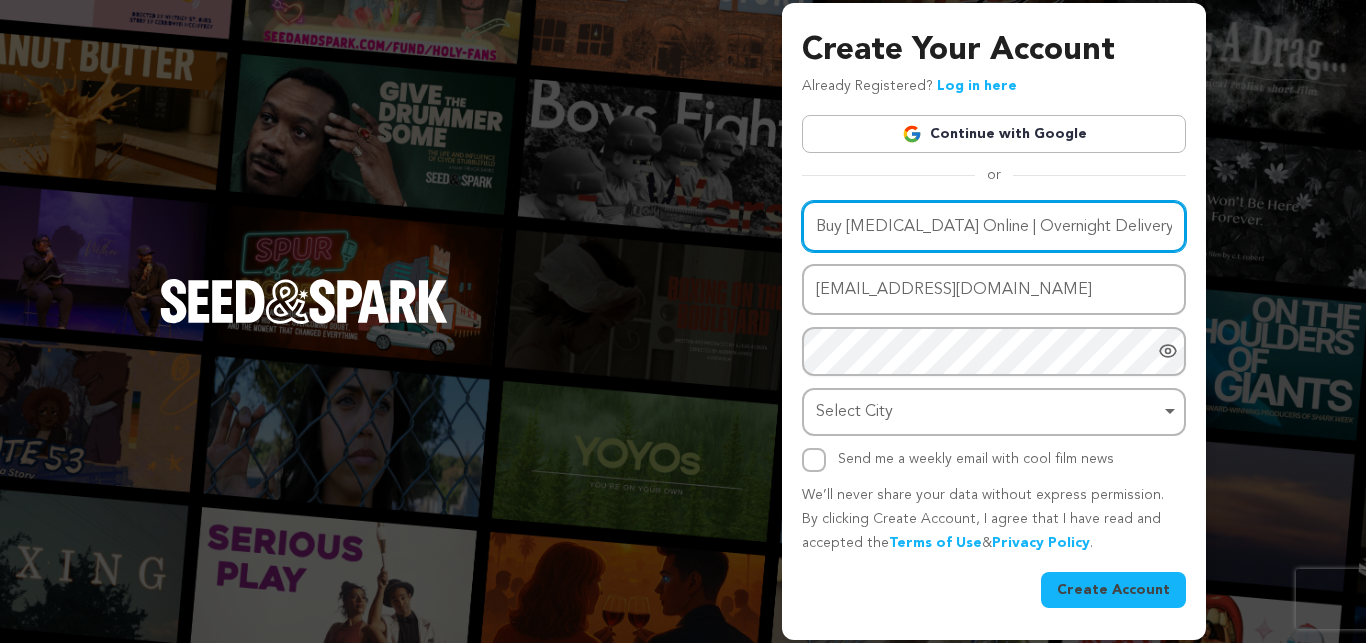 scroll, scrollTop: 0, scrollLeft: 76, axis: horizontal 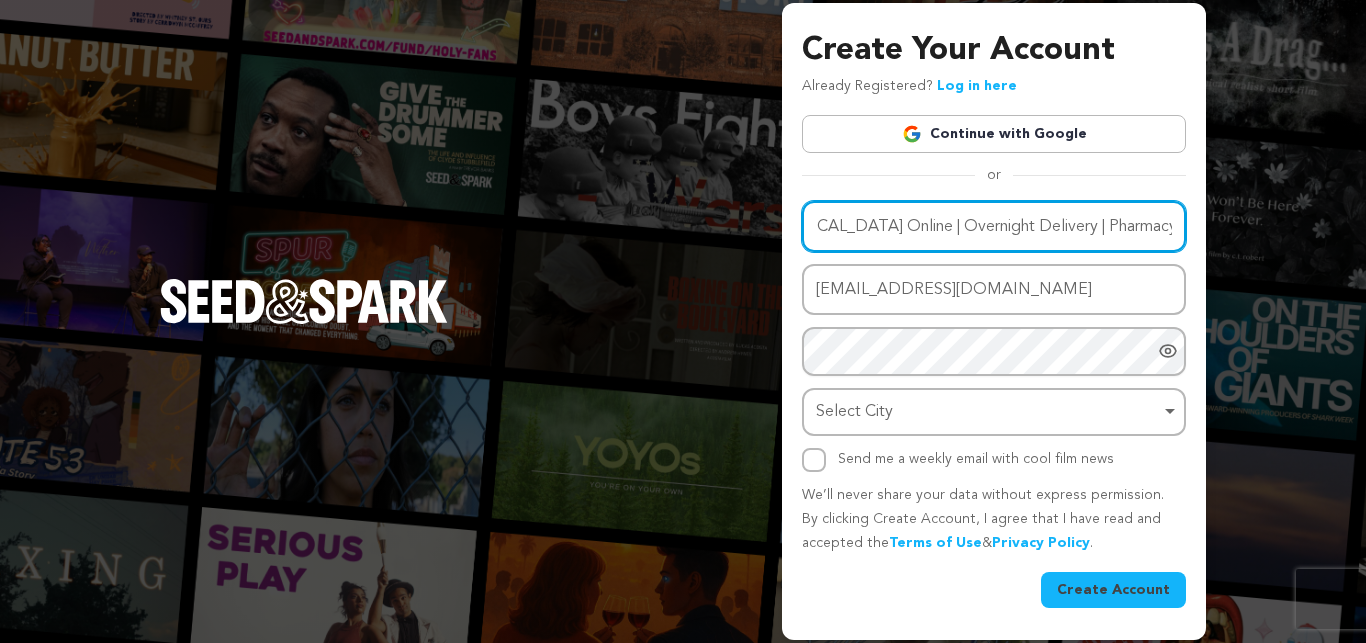 click on "Select City Remove item" at bounding box center [988, 412] 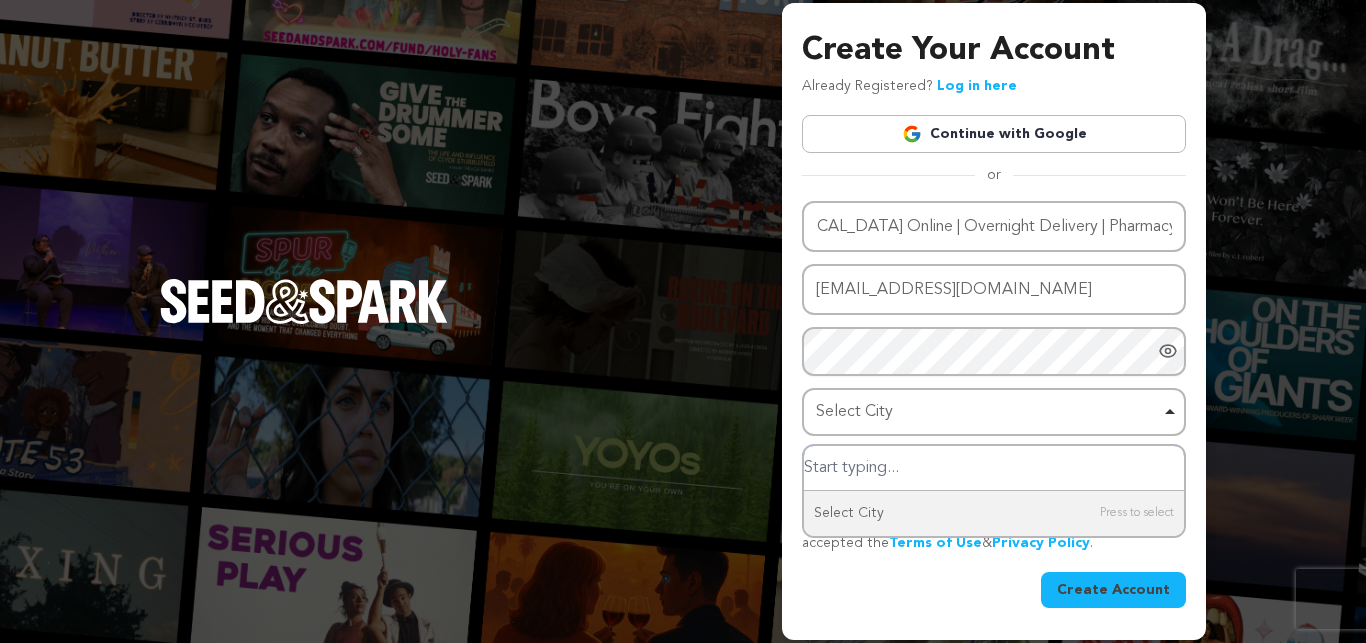 scroll, scrollTop: 0, scrollLeft: 76, axis: horizontal 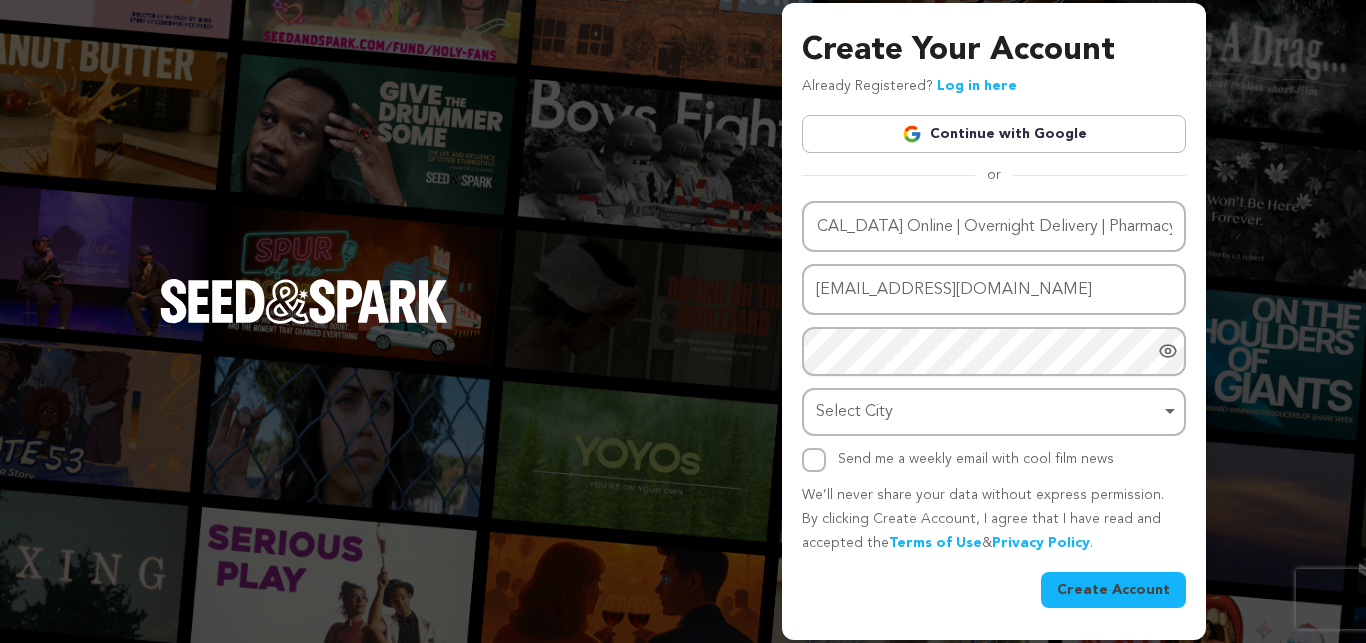 drag, startPoint x: 891, startPoint y: 445, endPoint x: 882, endPoint y: 427, distance: 20.12461 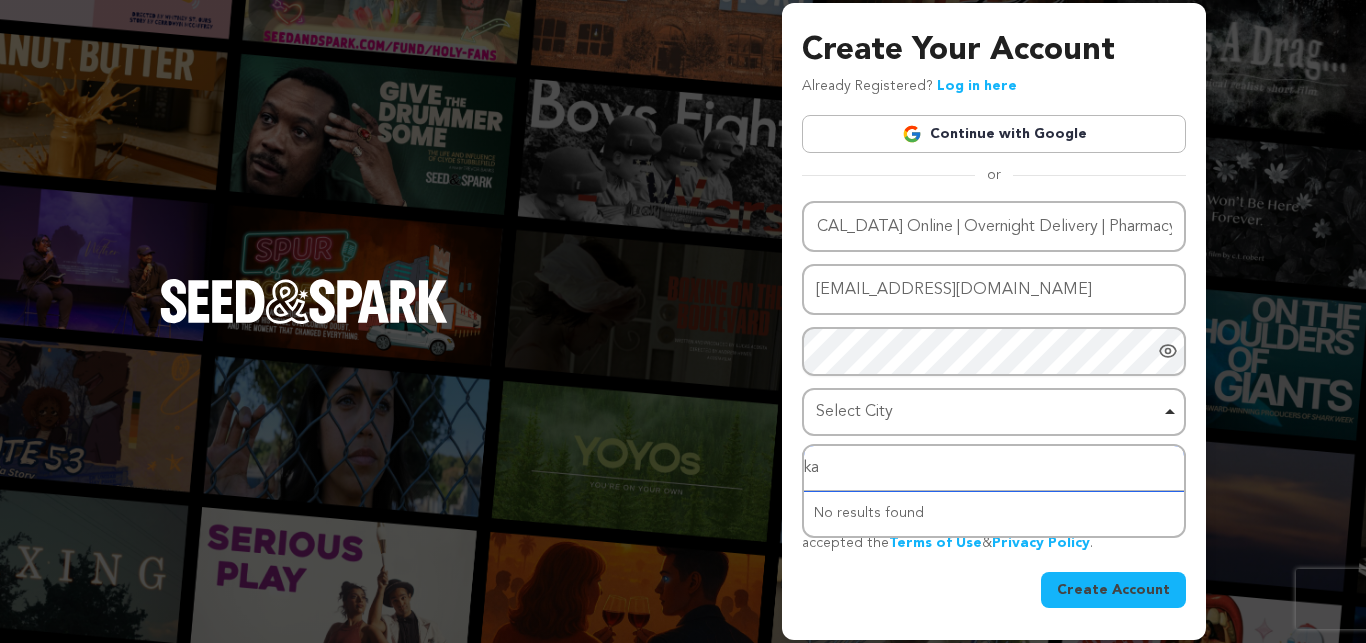 type on "k" 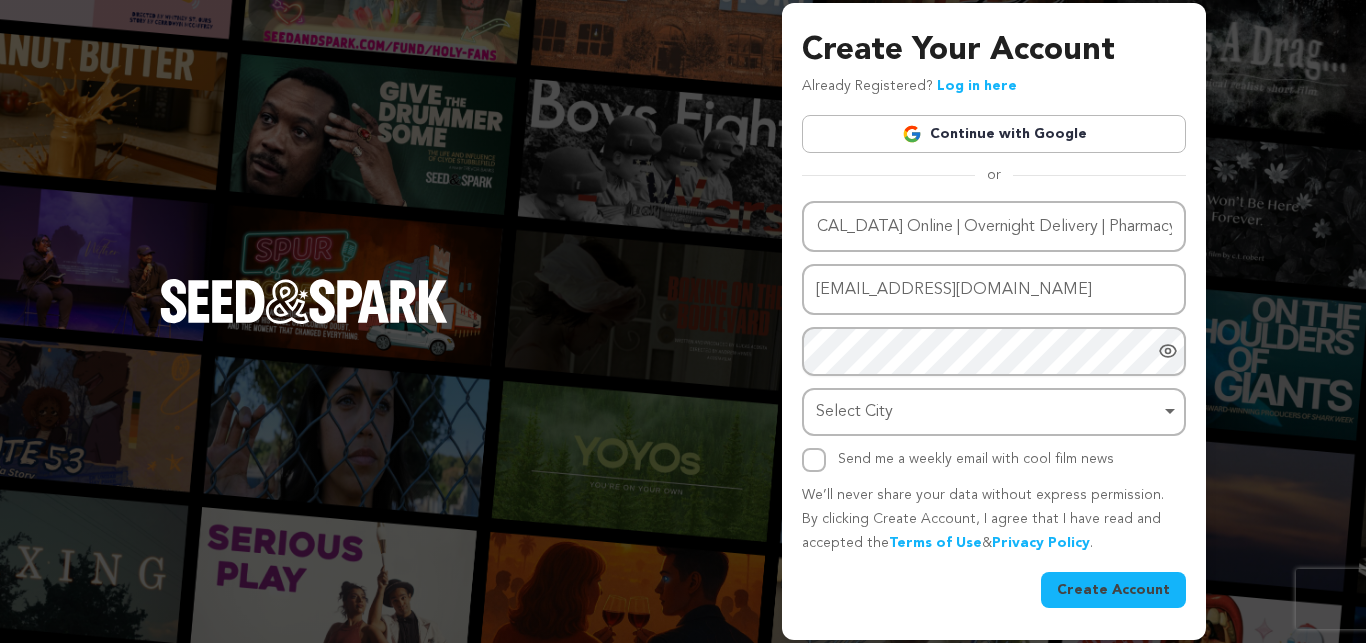 click on "Select City Remove item" at bounding box center [988, 412] 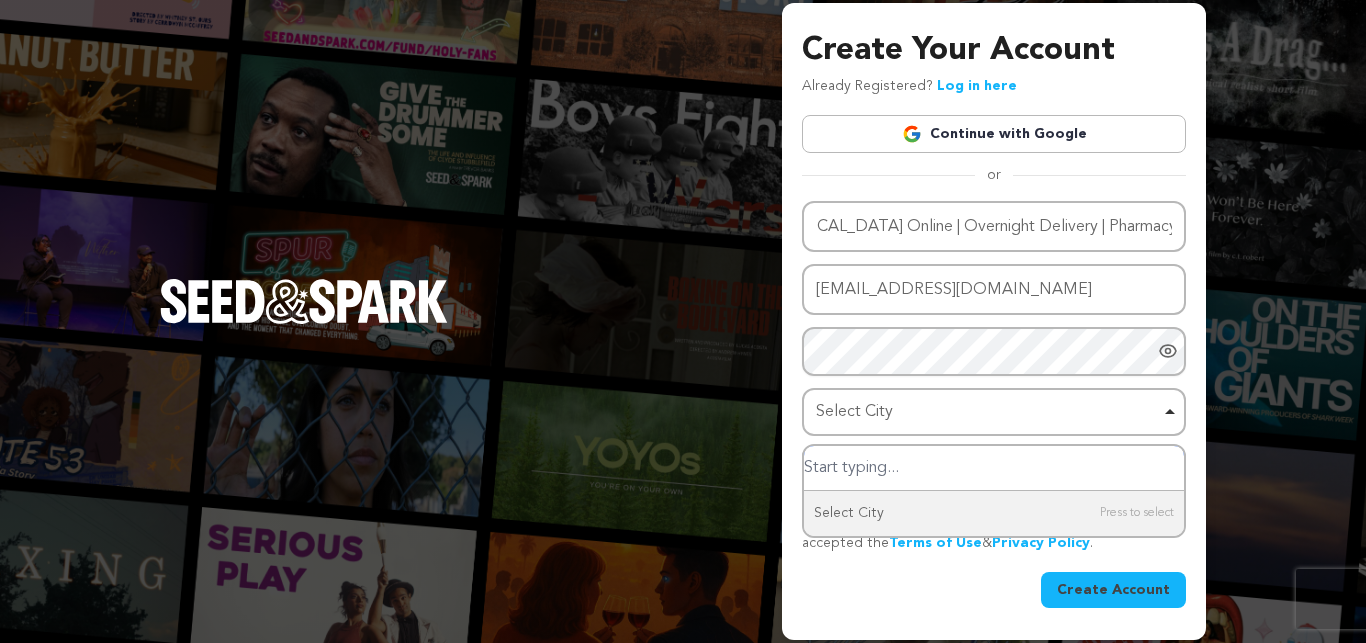 type on "k" 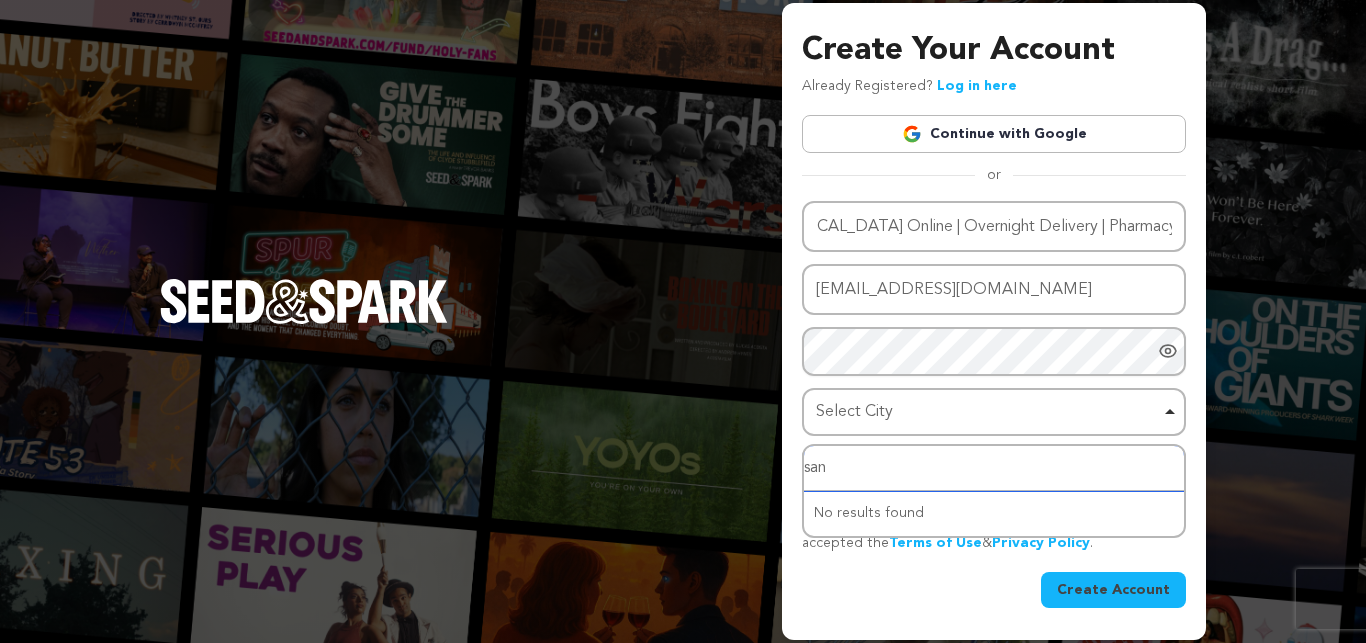 type on "san" 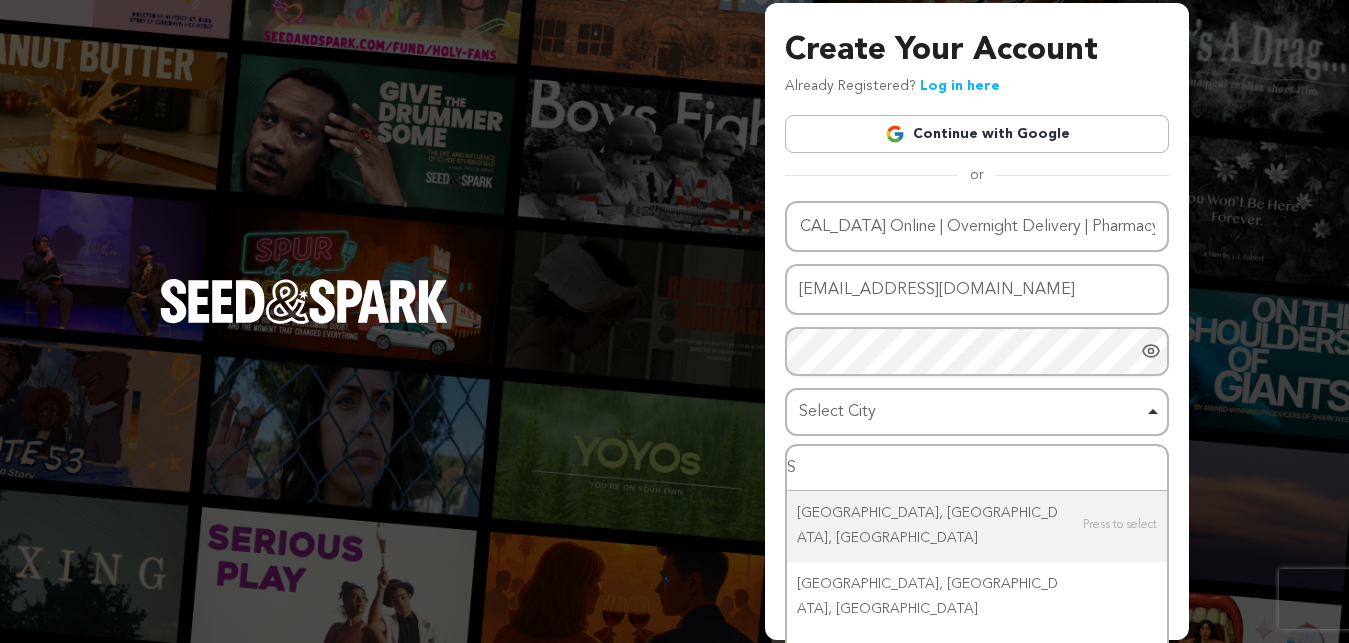 type on "S" 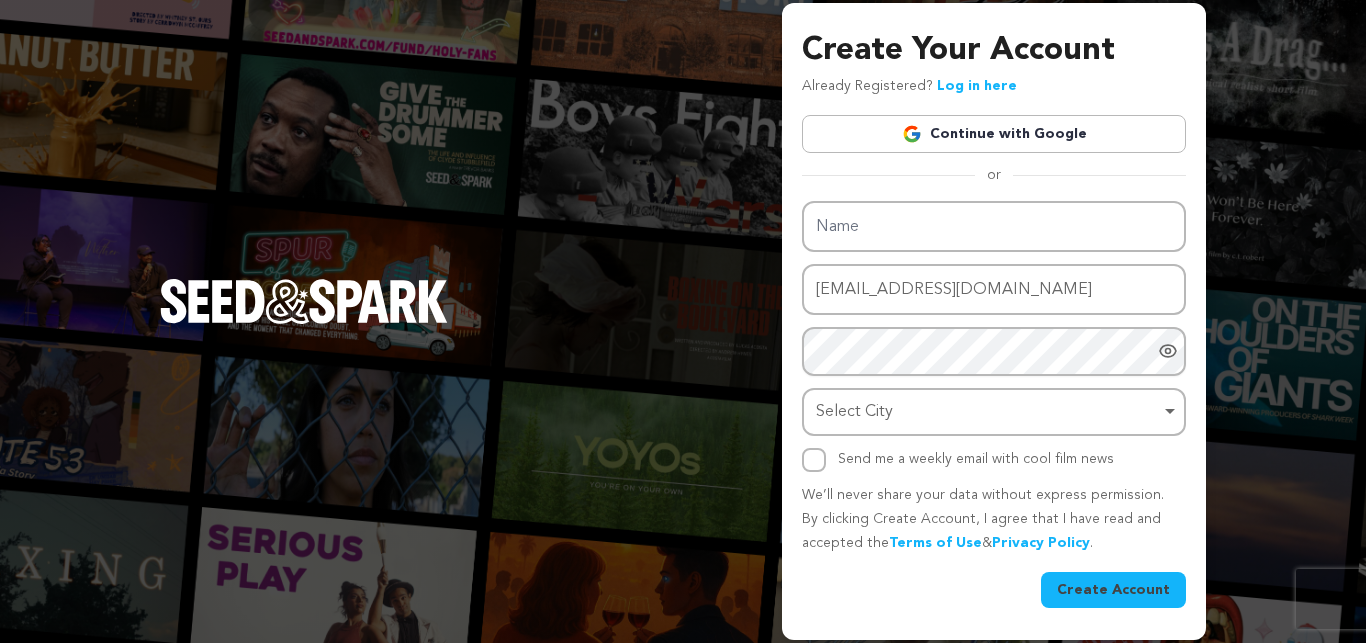 scroll, scrollTop: 0, scrollLeft: 0, axis: both 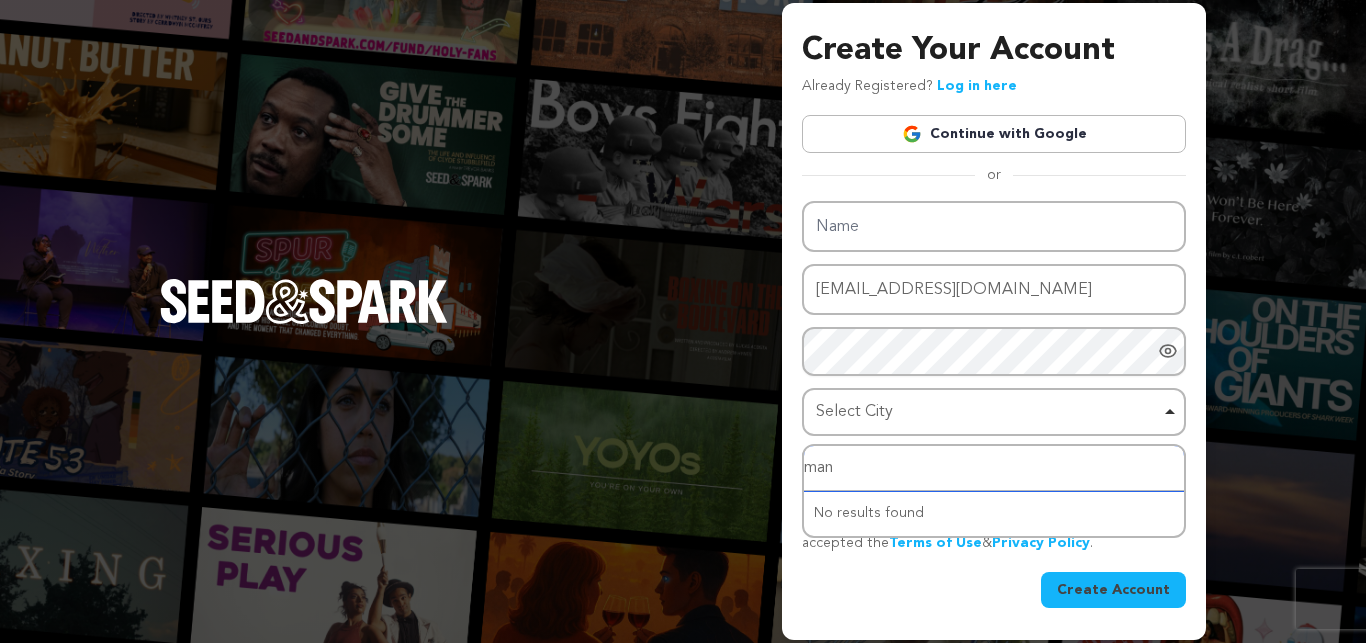 type on "mans" 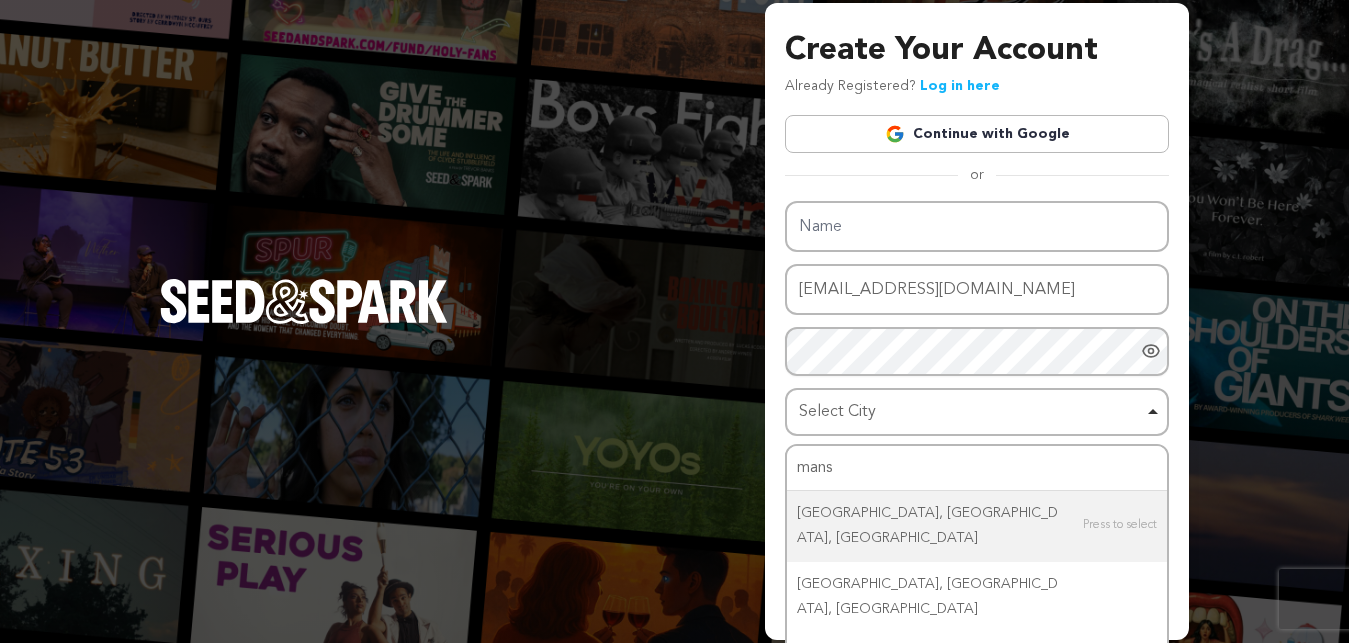 type 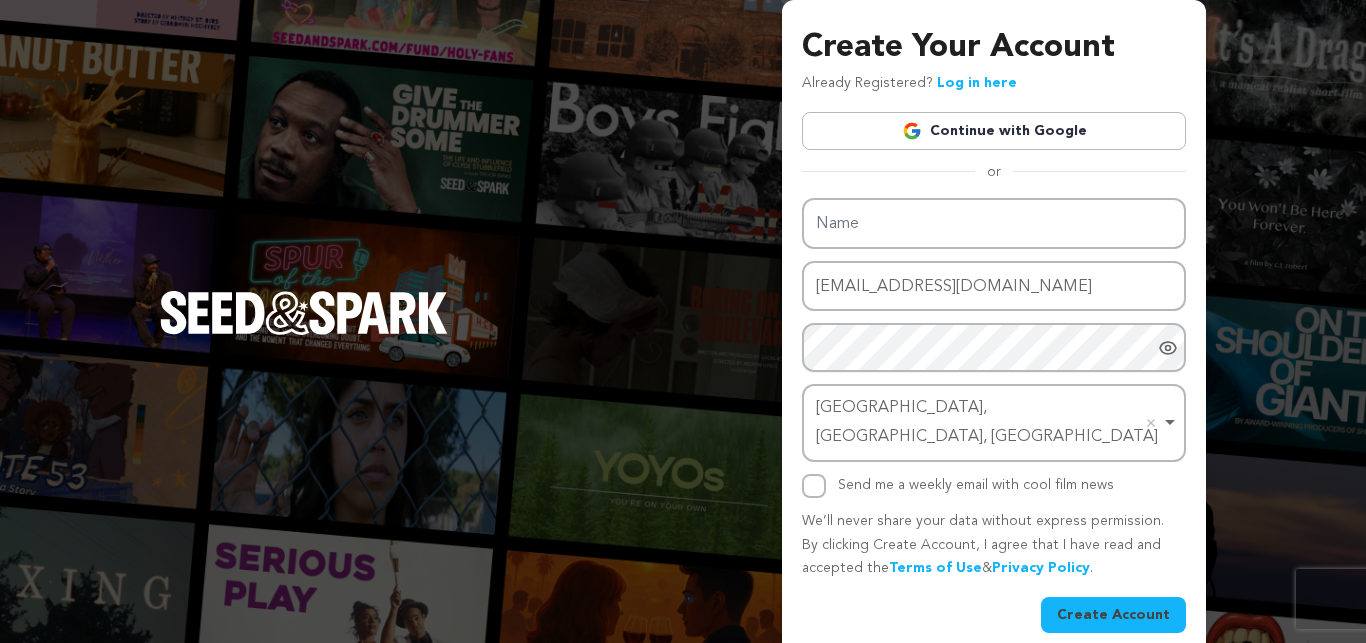 click on "Create Account" at bounding box center (1113, 615) 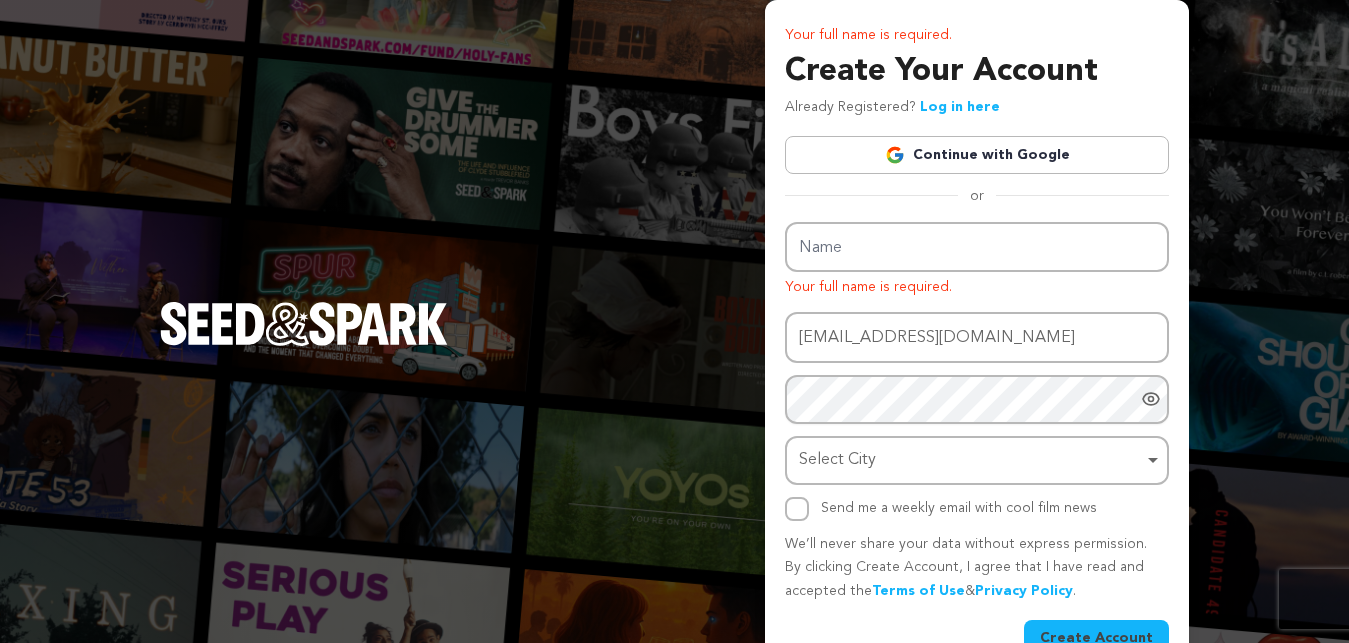 scroll, scrollTop: 0, scrollLeft: 0, axis: both 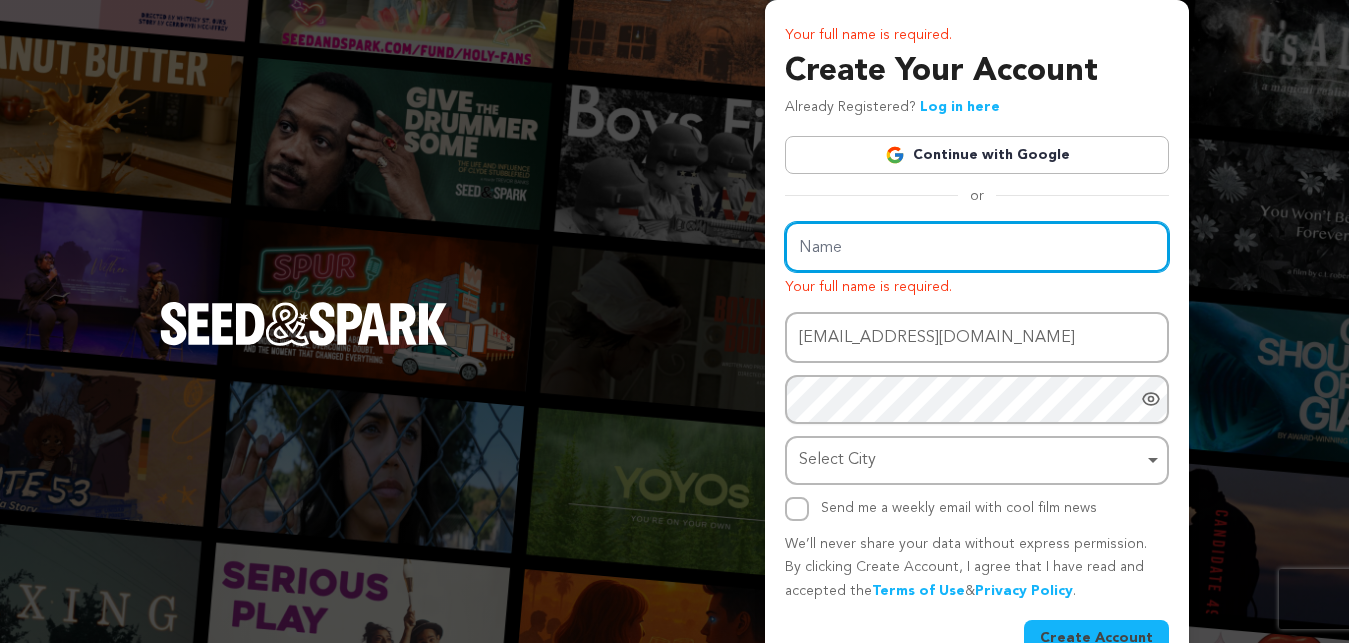 click on "Name" at bounding box center [977, 247] 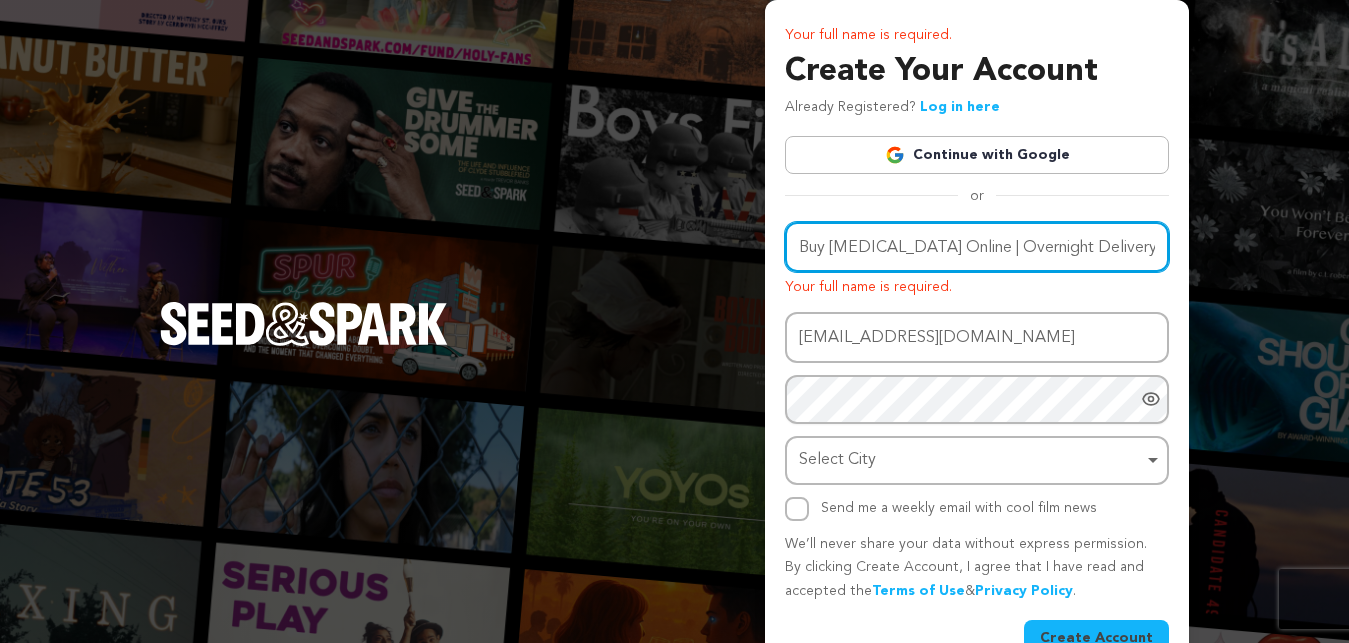 scroll, scrollTop: 0, scrollLeft: 76, axis: horizontal 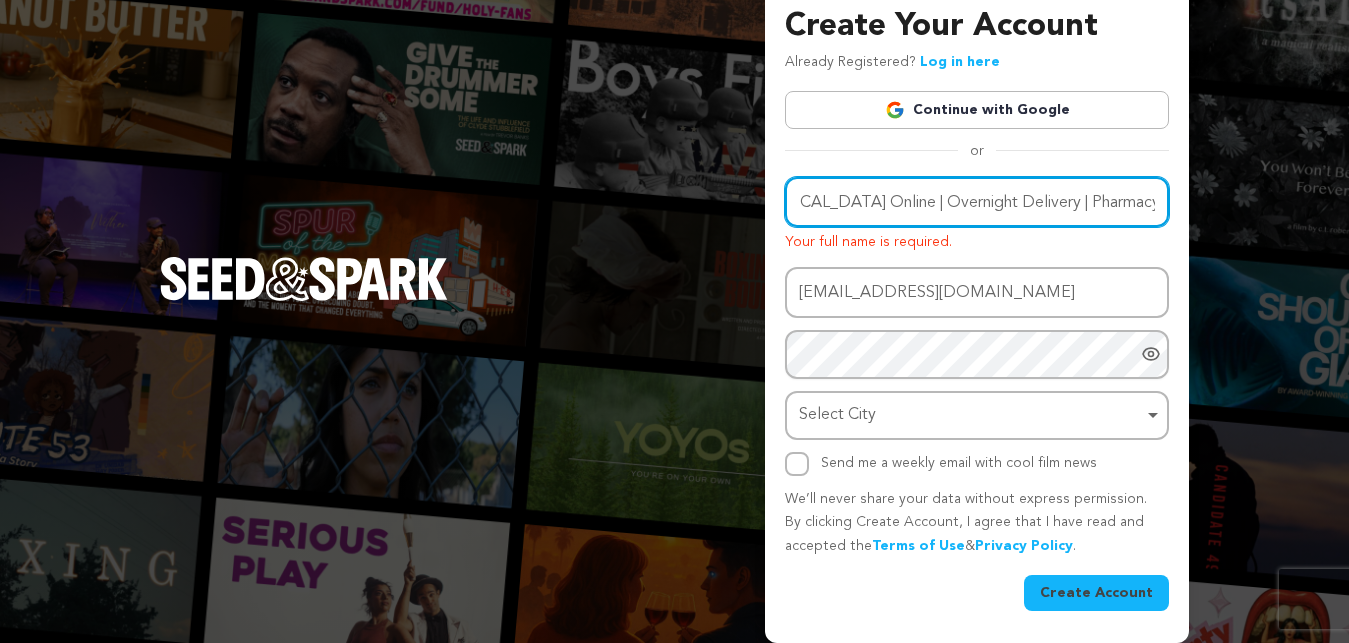 click on "Buy [MEDICAL_DATA] Online | Overnight Delivery | Pharmacy1990" at bounding box center [977, 202] 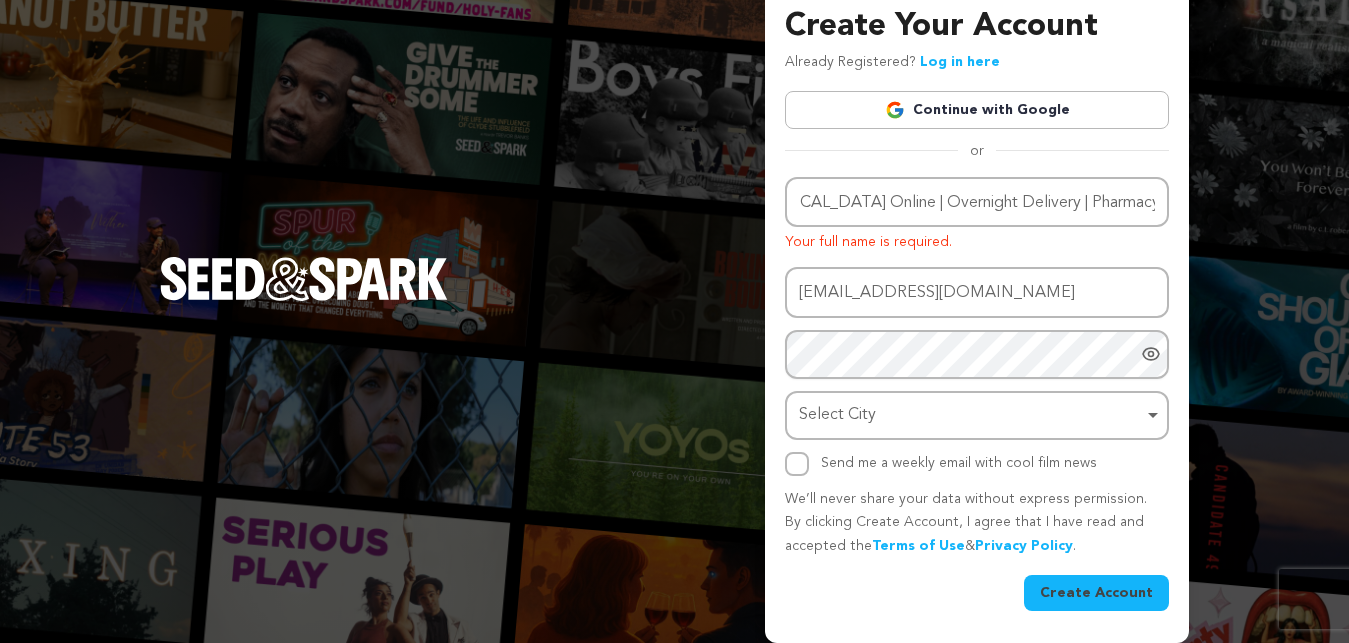 click on "Create Account" at bounding box center (1096, 593) 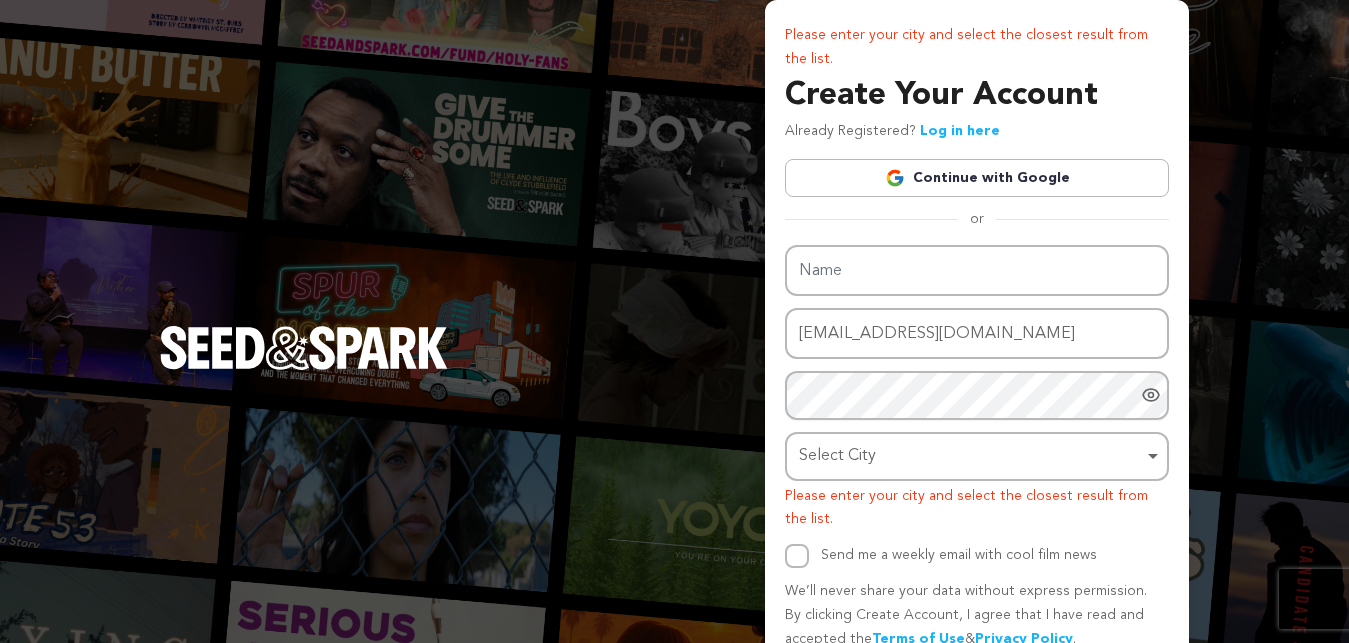 scroll, scrollTop: 0, scrollLeft: 0, axis: both 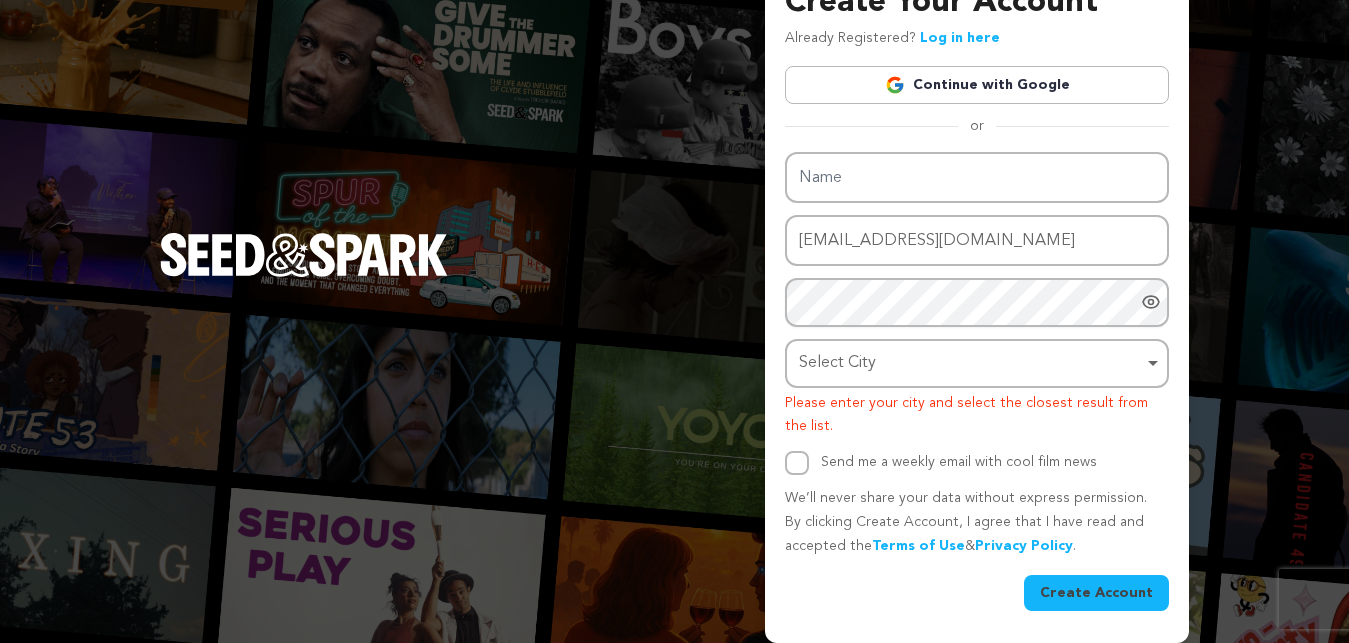 click on "Select City Remove item" at bounding box center [971, 363] 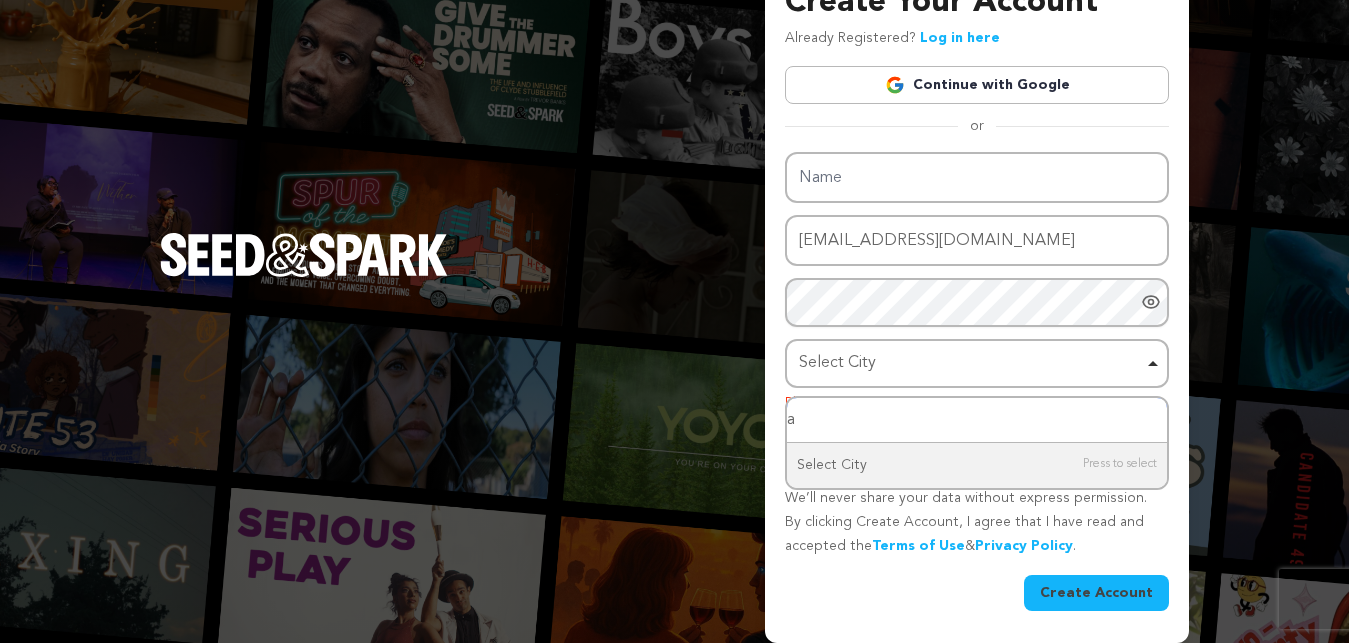 type on "an" 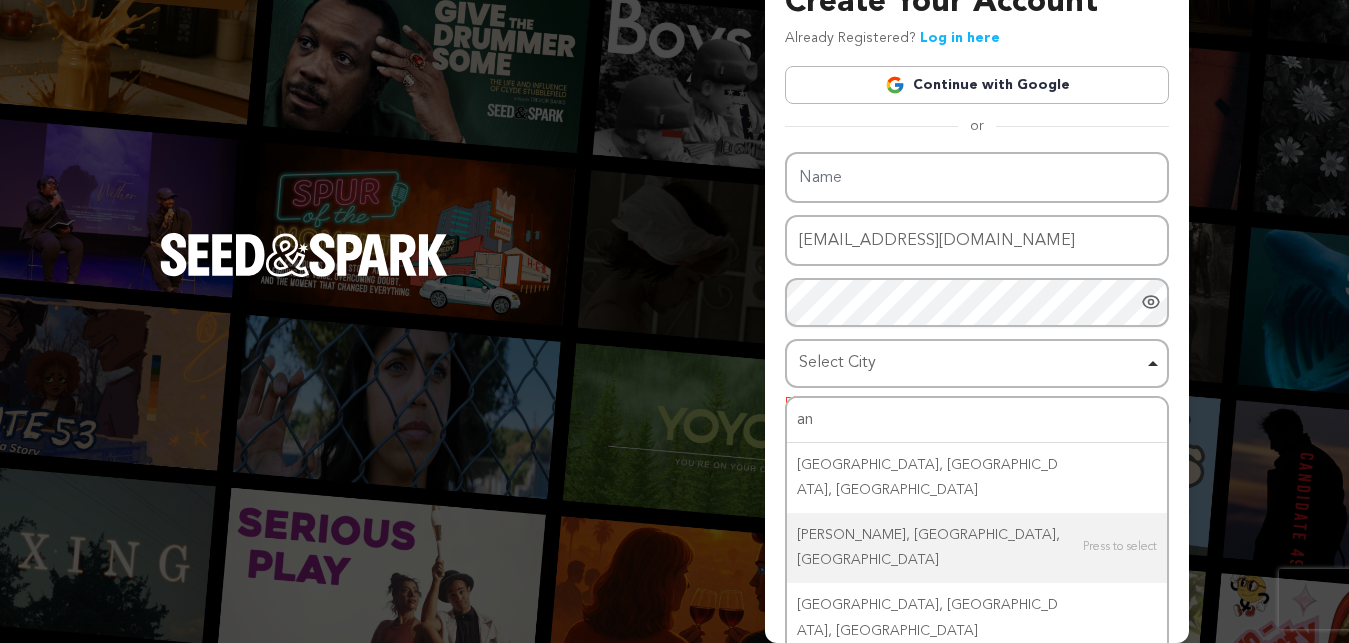 type 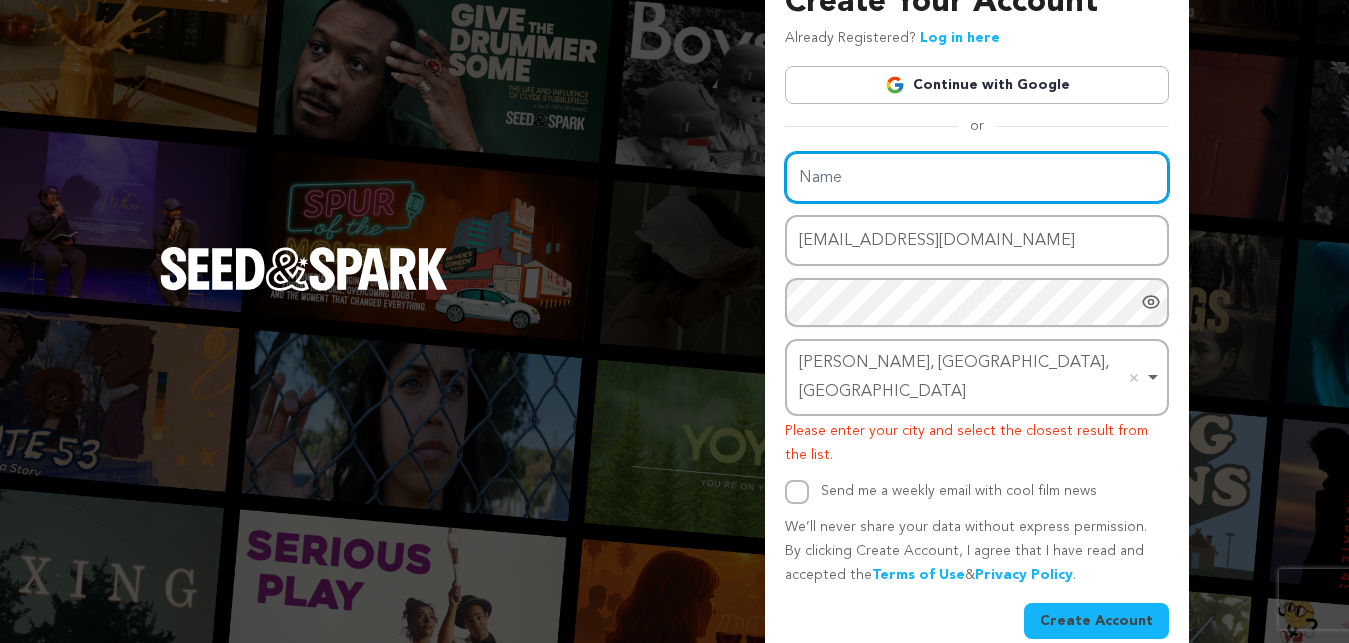 click on "Name" at bounding box center [977, 177] 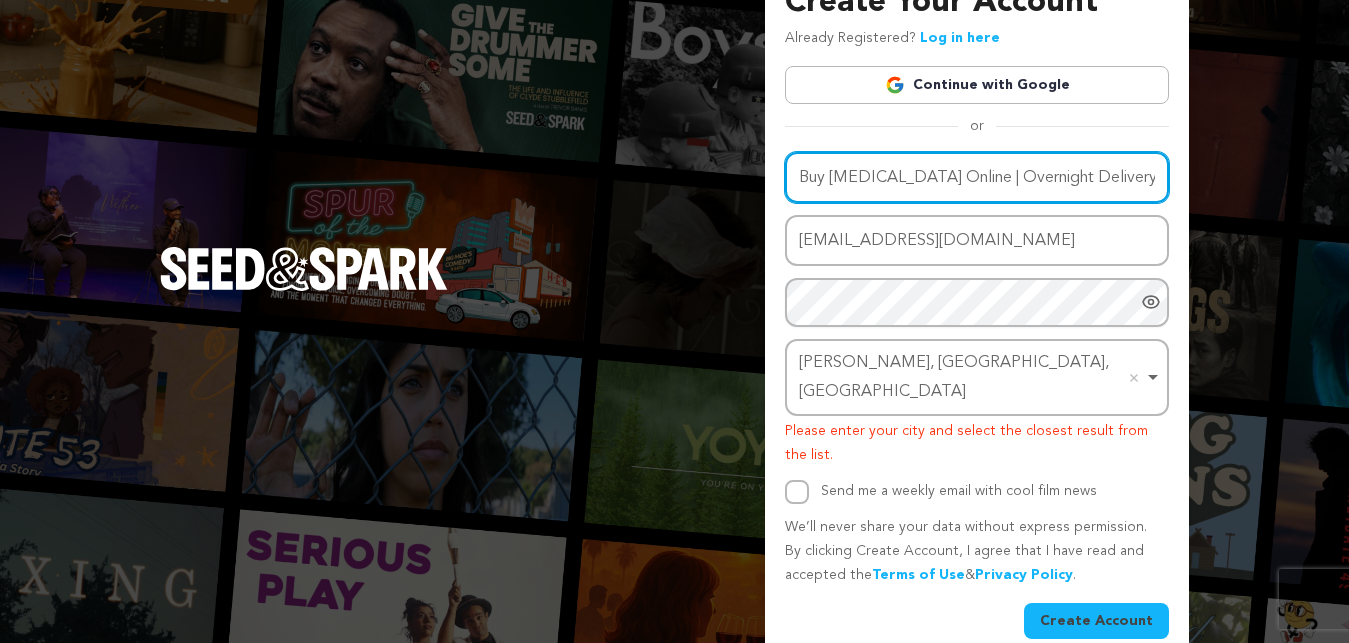scroll, scrollTop: 0, scrollLeft: 76, axis: horizontal 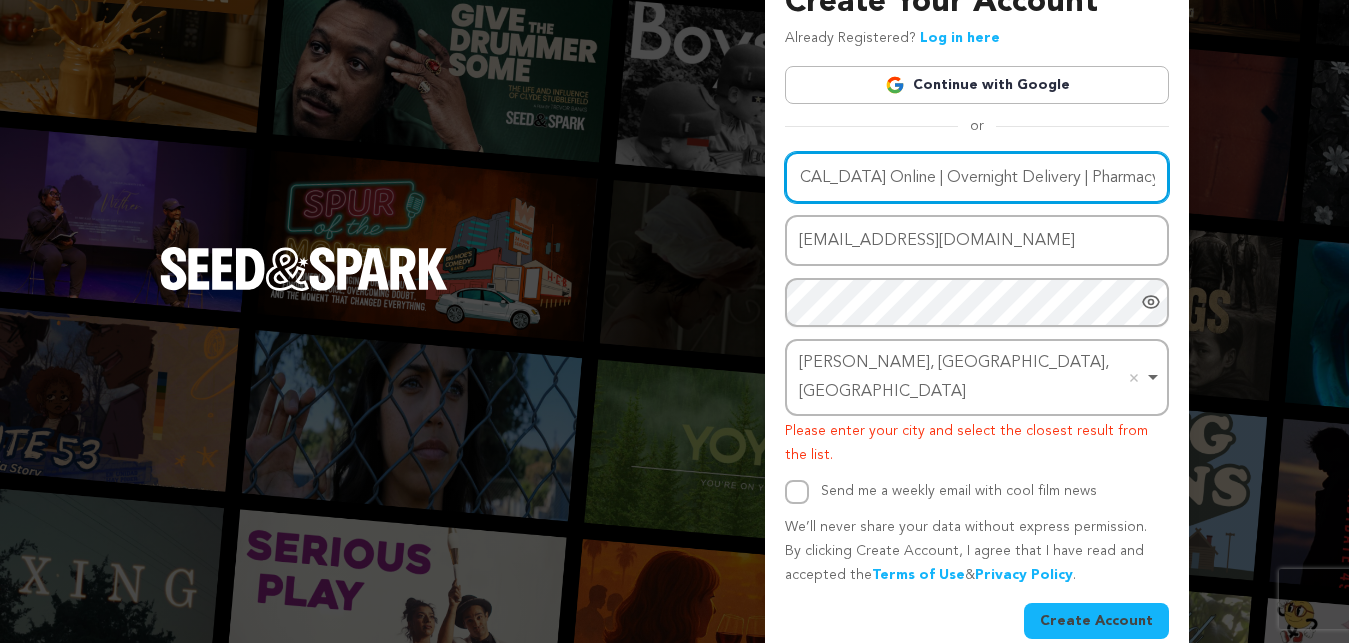 type on "Buy Gabapentin Online | Overnight Delivery | Pharmacy1990" 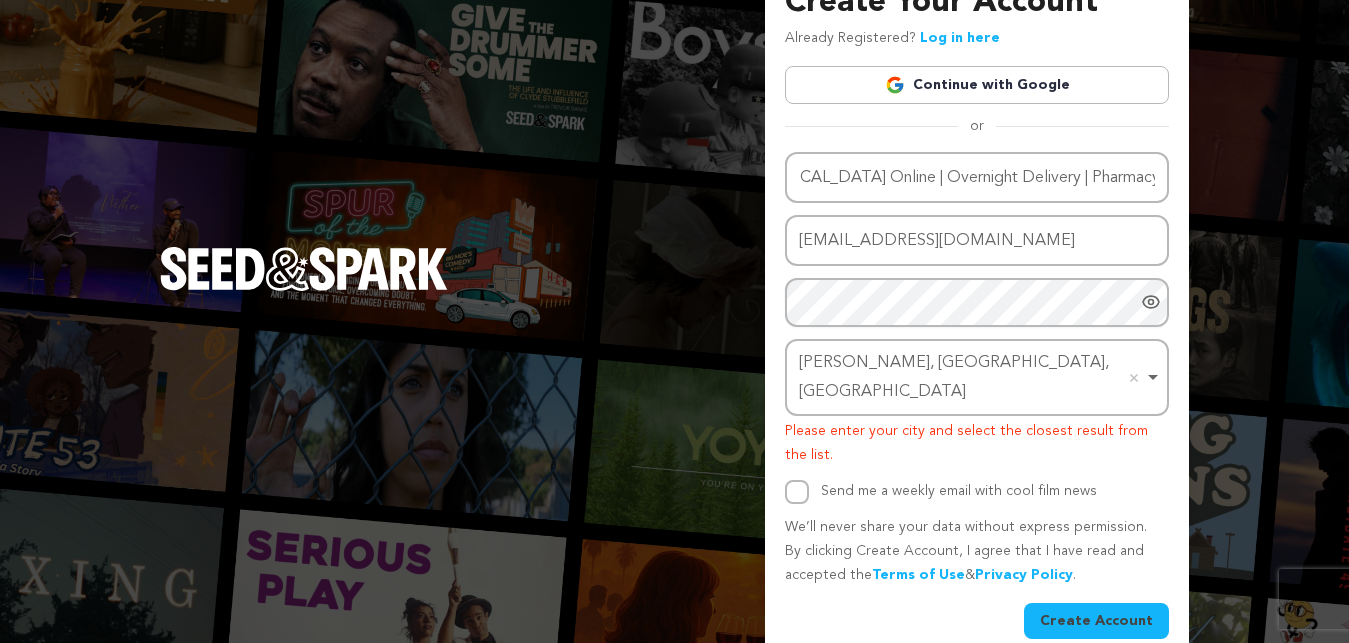 click on "Create Account" at bounding box center [1096, 621] 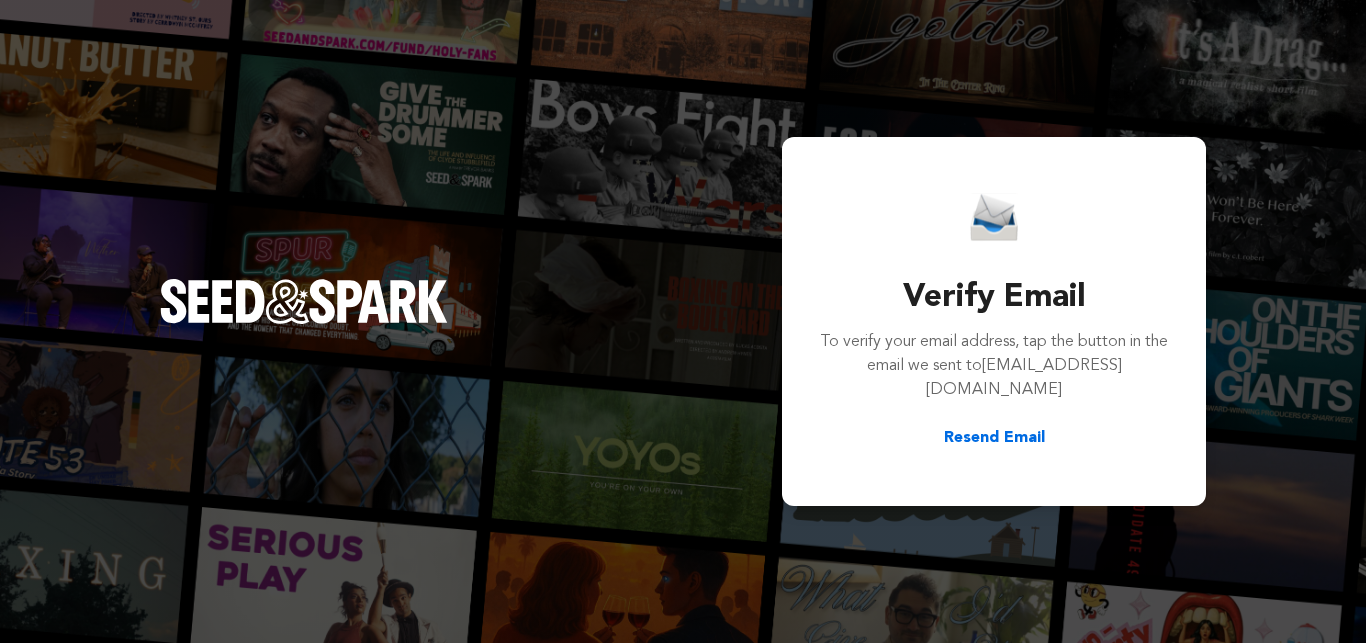 scroll, scrollTop: 0, scrollLeft: 0, axis: both 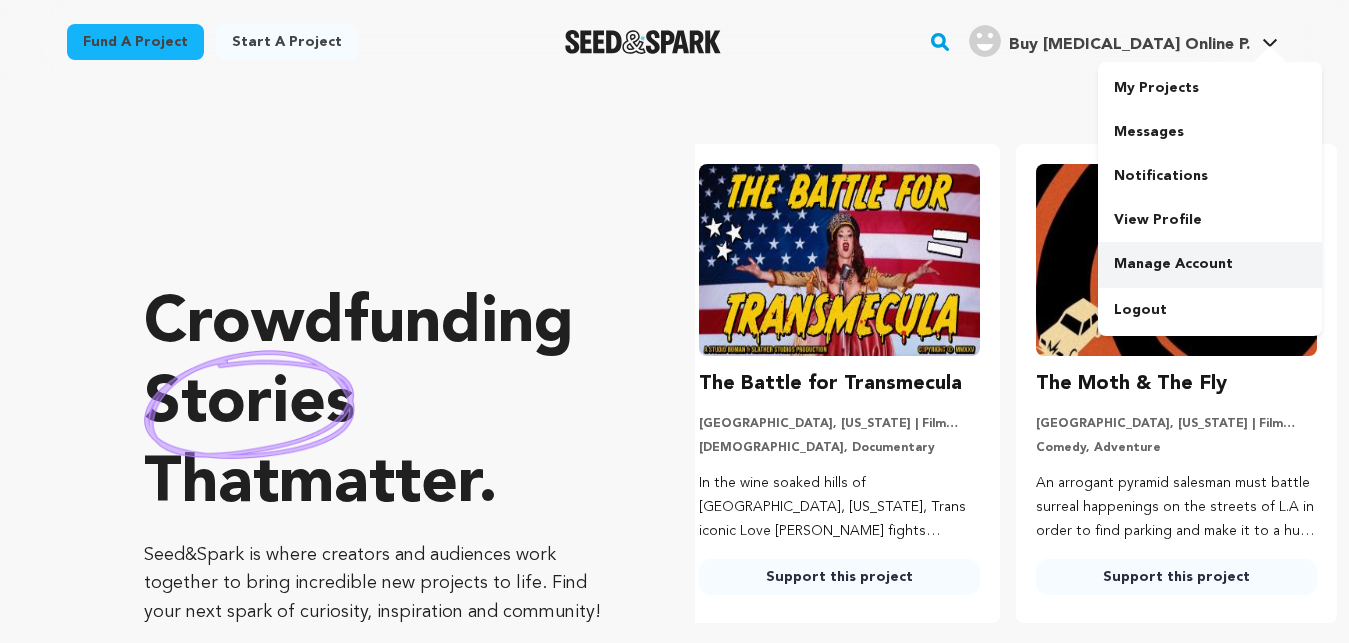click on "Manage Account" at bounding box center [1210, 264] 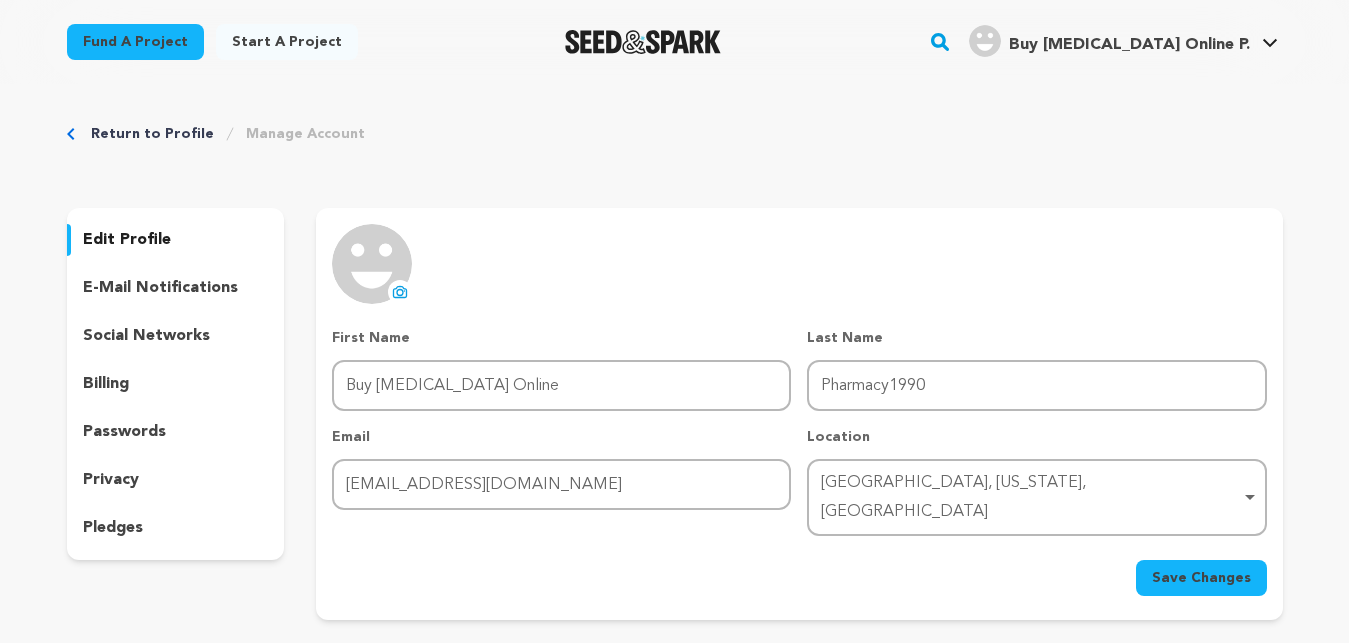 scroll, scrollTop: 0, scrollLeft: 0, axis: both 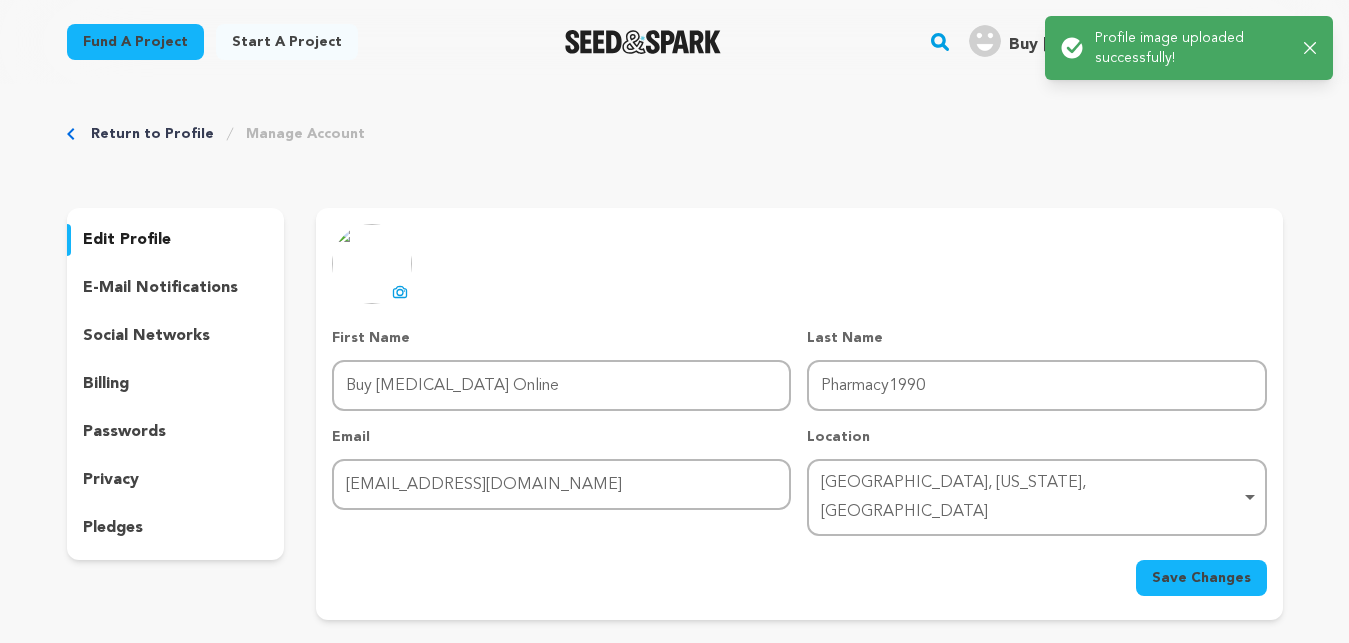 click on "uploading spinner
upload profile image
First Name
First Name
Buy Gabapentin Online
Last Name
Last Name
Pharmacy1990
Email
Email
buygabapentinonline@mechanicspedia.com
Location
Anderson, Indiana, United States  Anderson, Indiana, United States Remove item  Anderson, Indiana, United States" at bounding box center (799, 410) 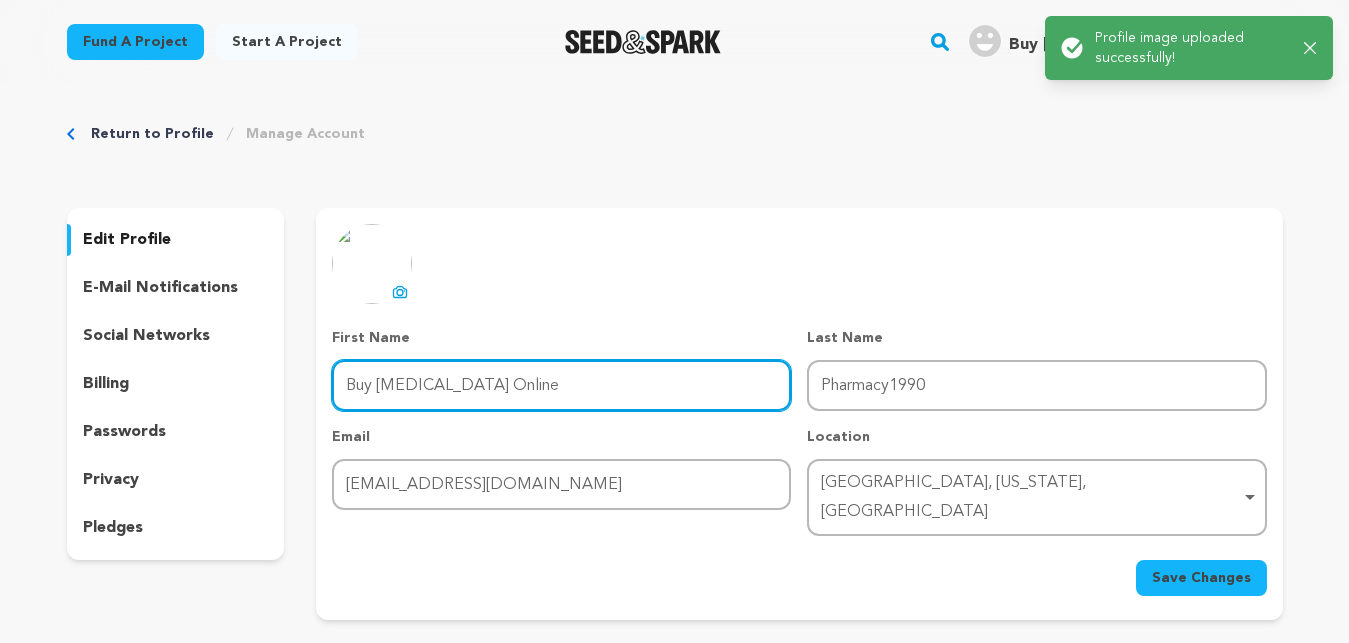 click on "Buy Gabapentin Online" at bounding box center (561, 385) 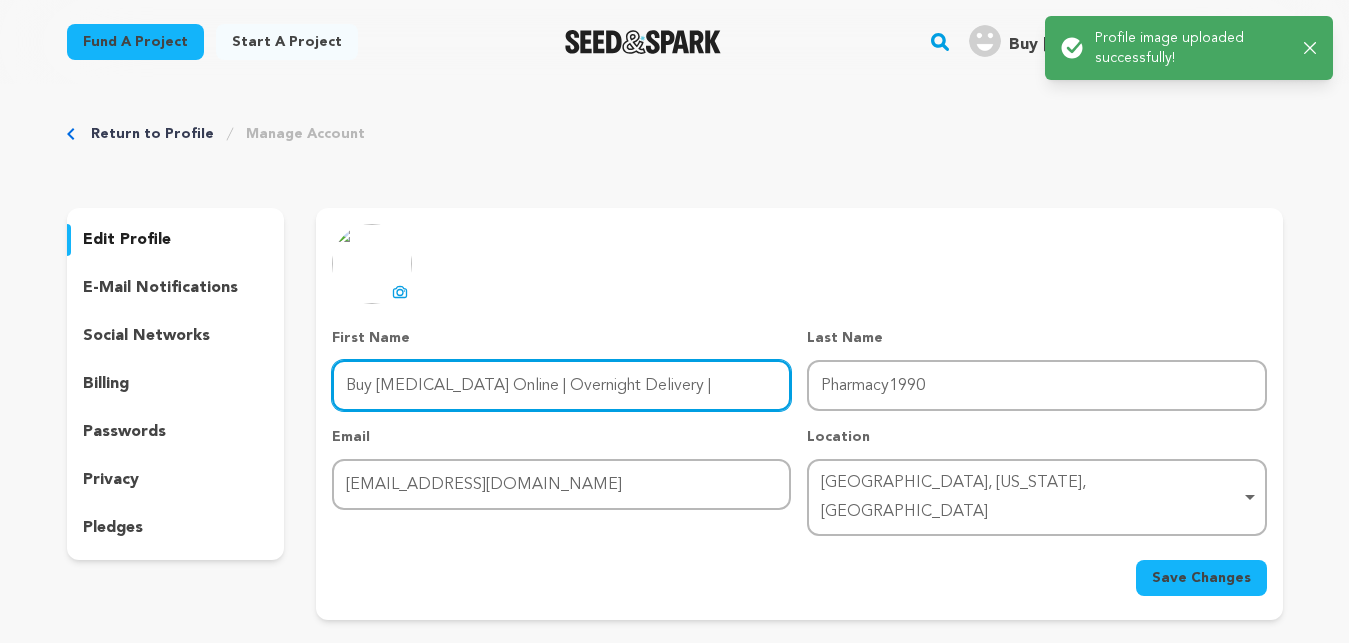 scroll, scrollTop: 0, scrollLeft: 0, axis: both 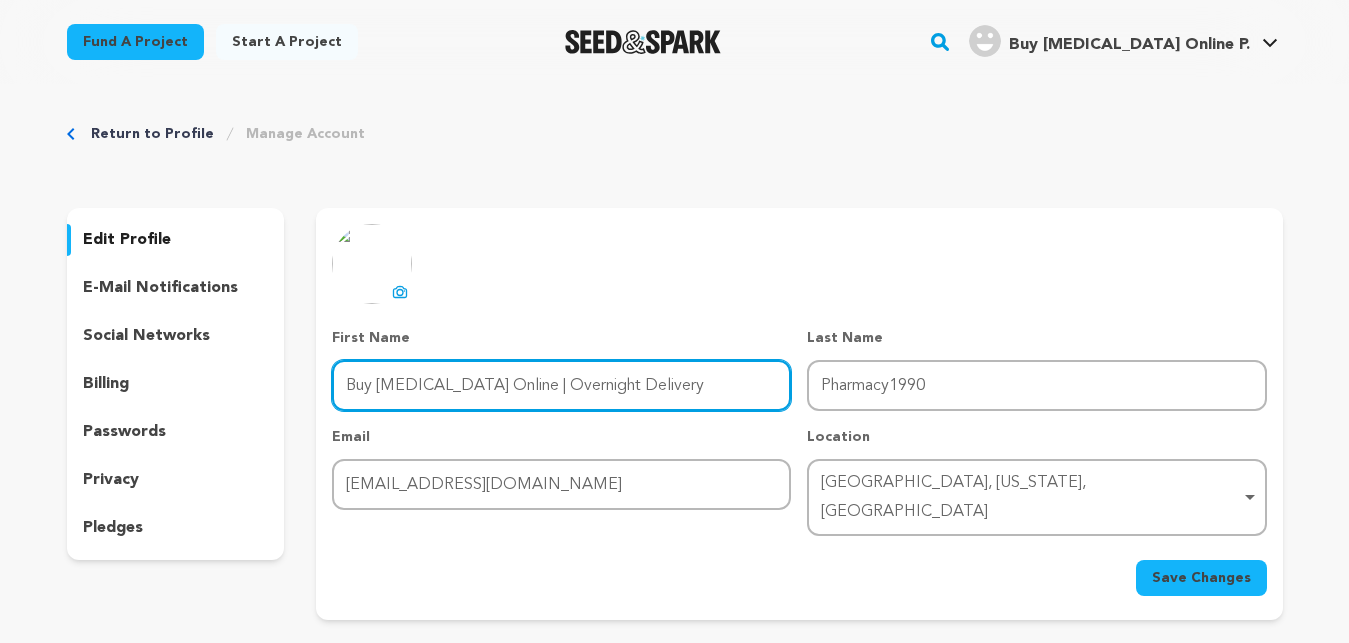 type on "Buy Gabapentin Online | Overnight Delivery" 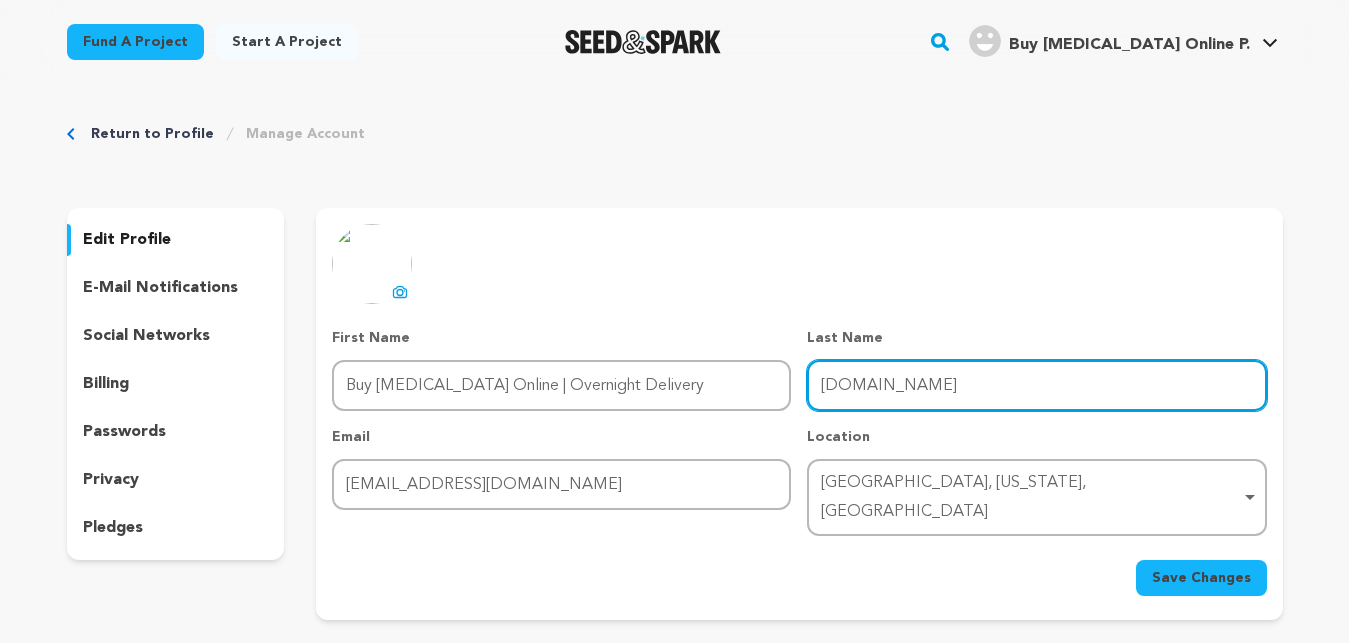 type on "www.Pharmacy1990.com" 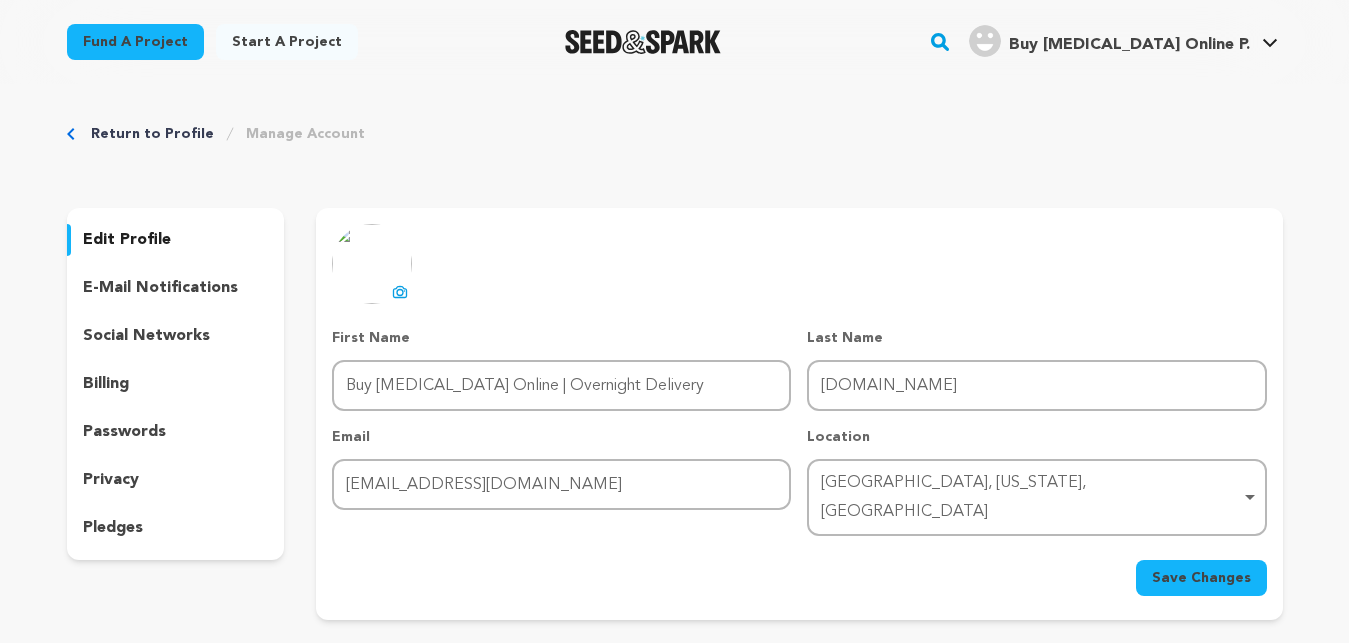 click on "Save Changes" at bounding box center [1201, 578] 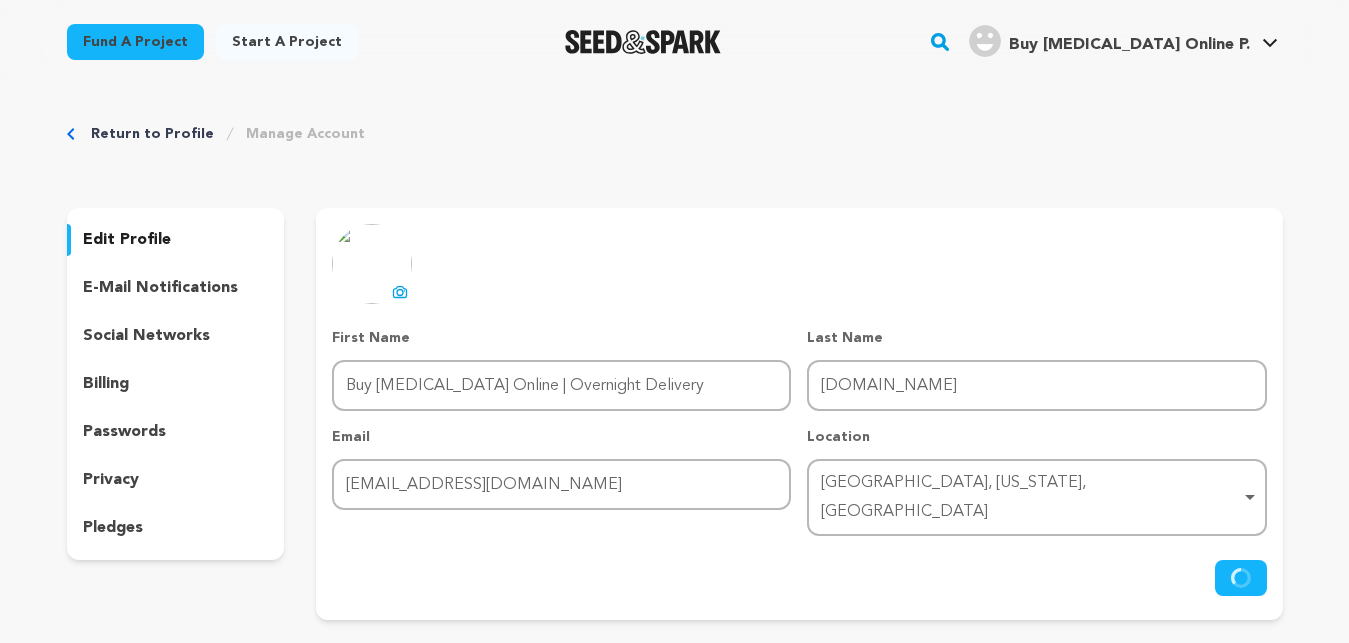 click on "social networks" at bounding box center [176, 336] 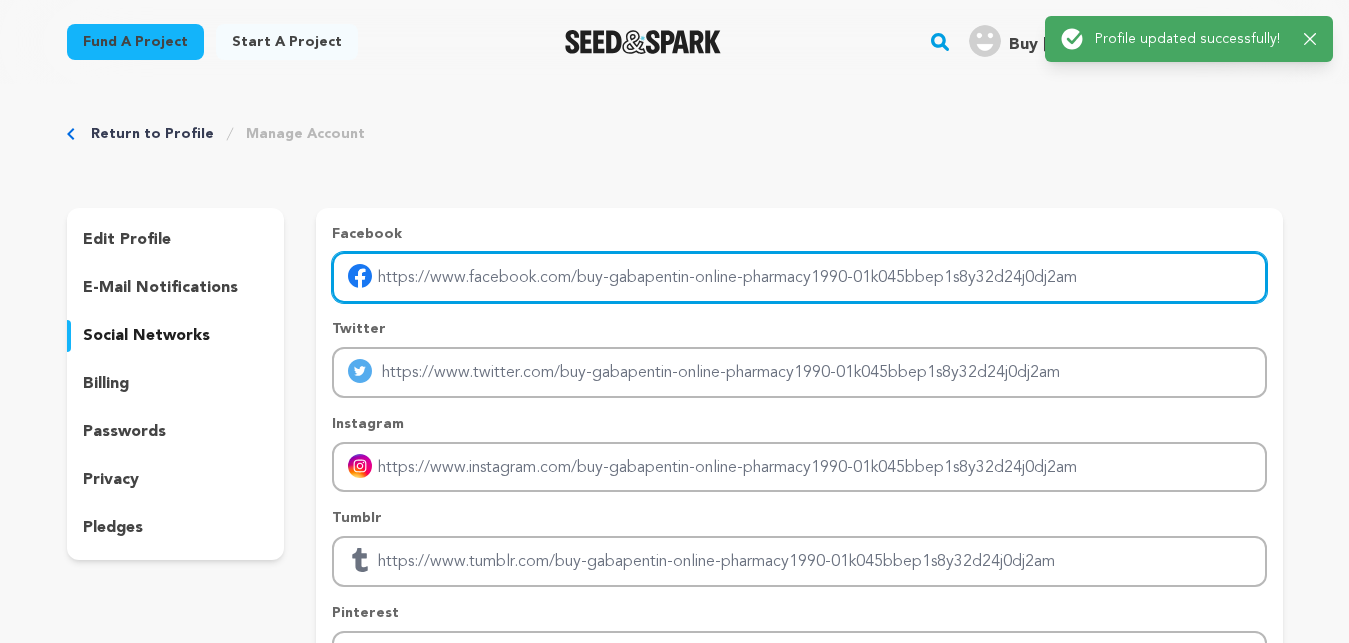 click at bounding box center [799, 277] 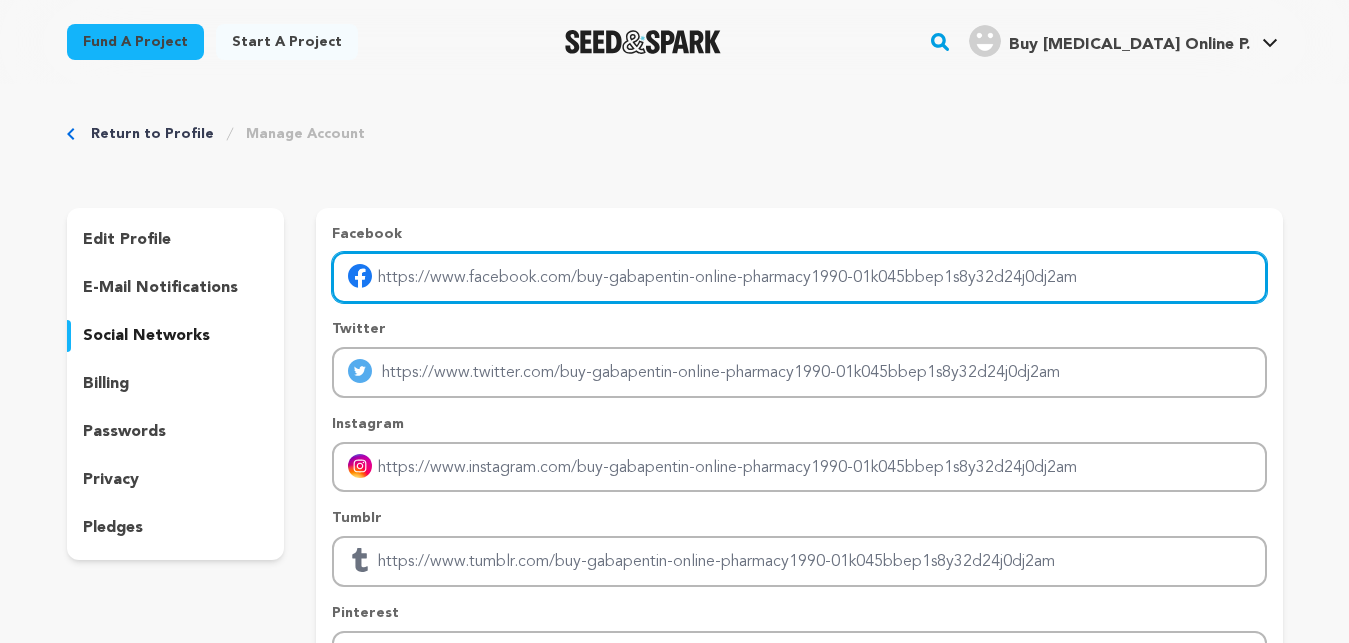 paste on "https://cutt.ly/NwLQ8yB3" 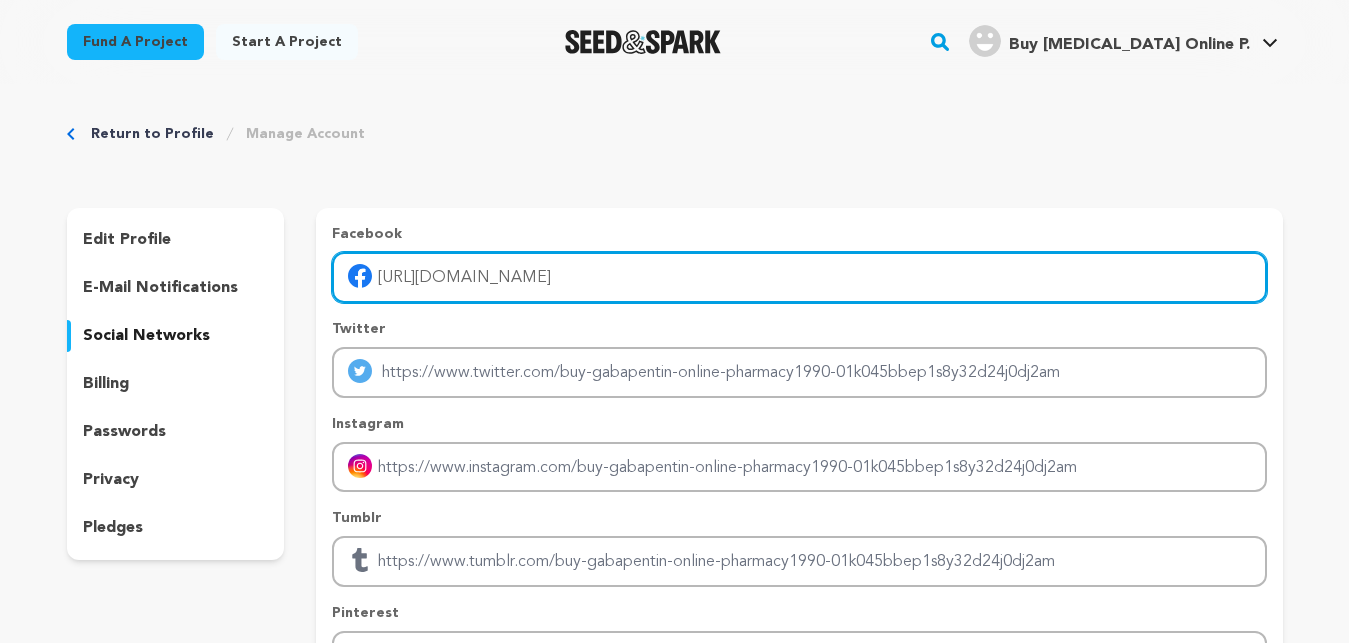 type on "https://cutt.ly/NwLQ8yB3" 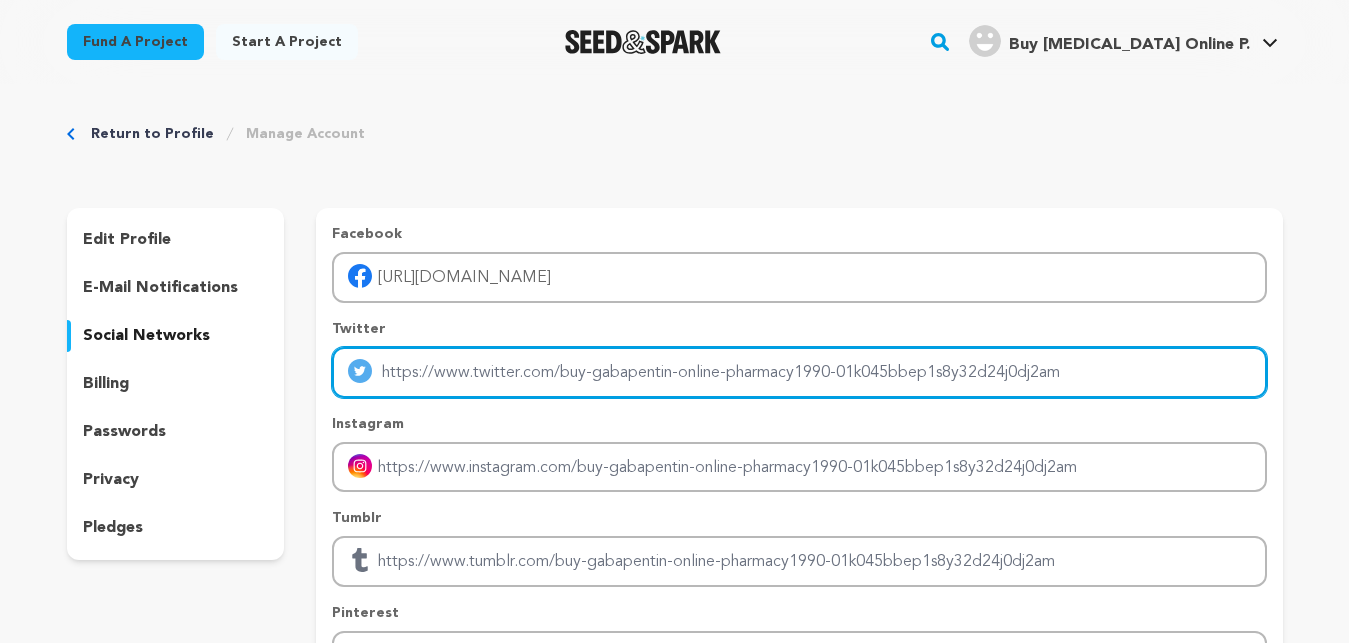 paste on "https://twitter.com/orderksalol" 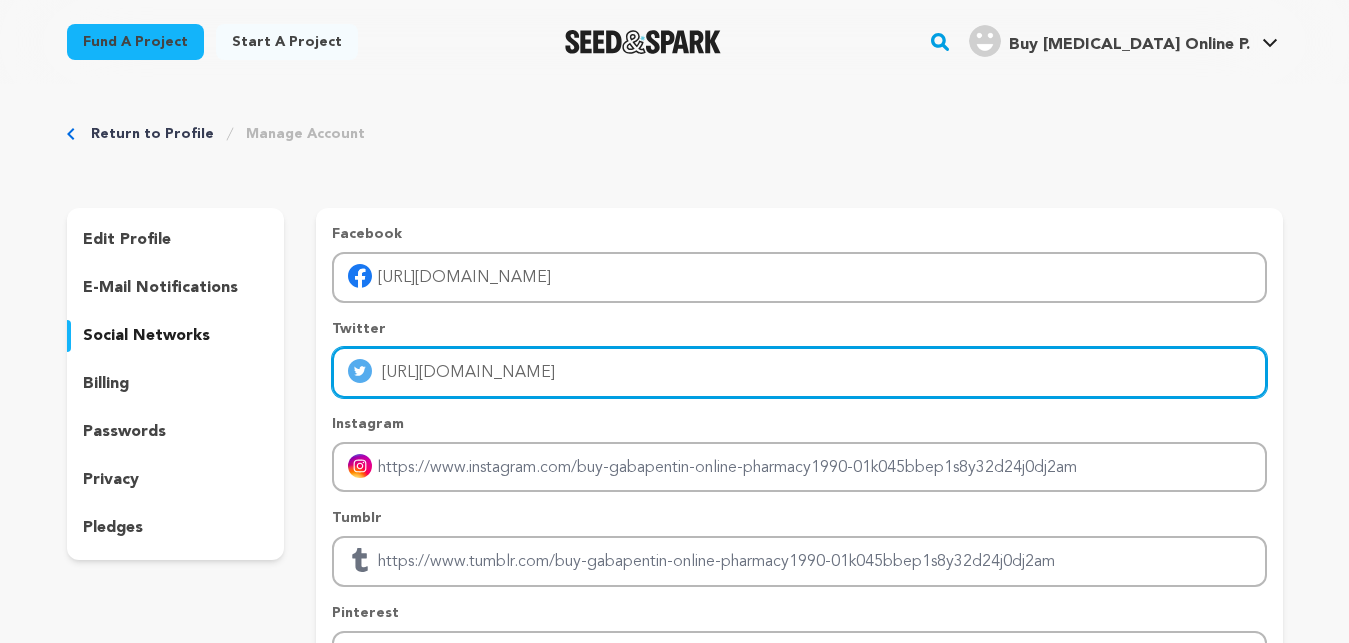 click on "https://twitter.com/orderksalol" at bounding box center (799, 372) 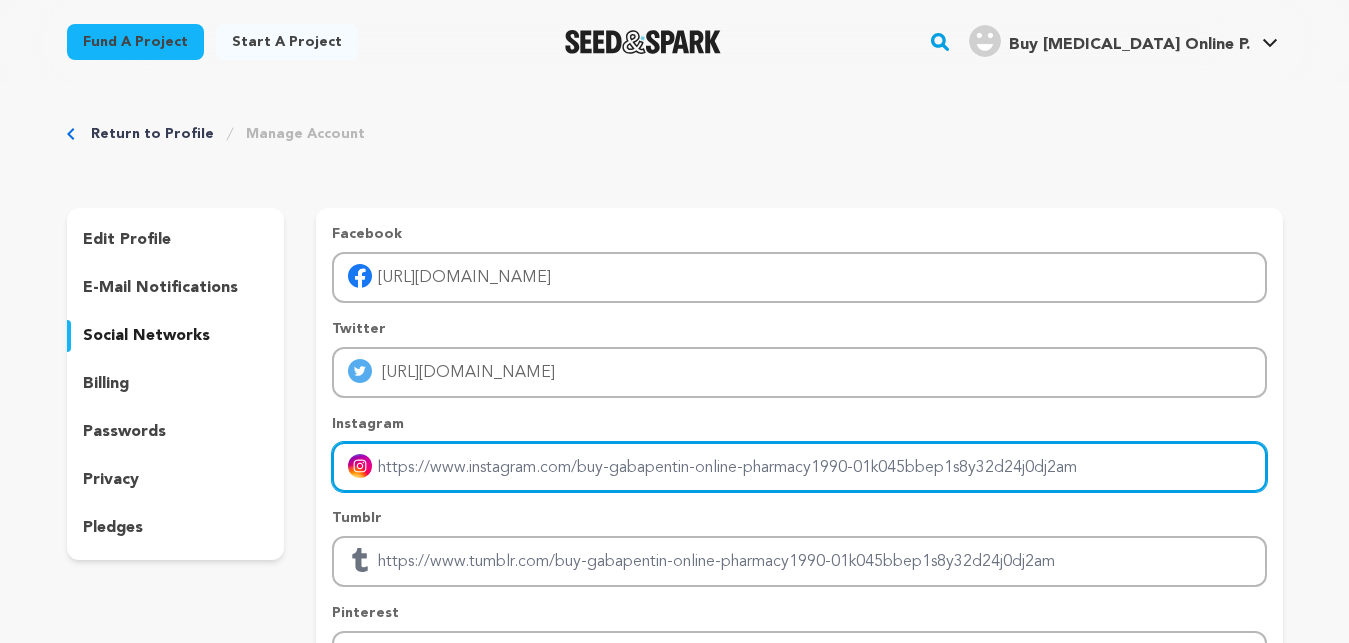 paste on "https://cutt.ly/cwLQ8dg7" 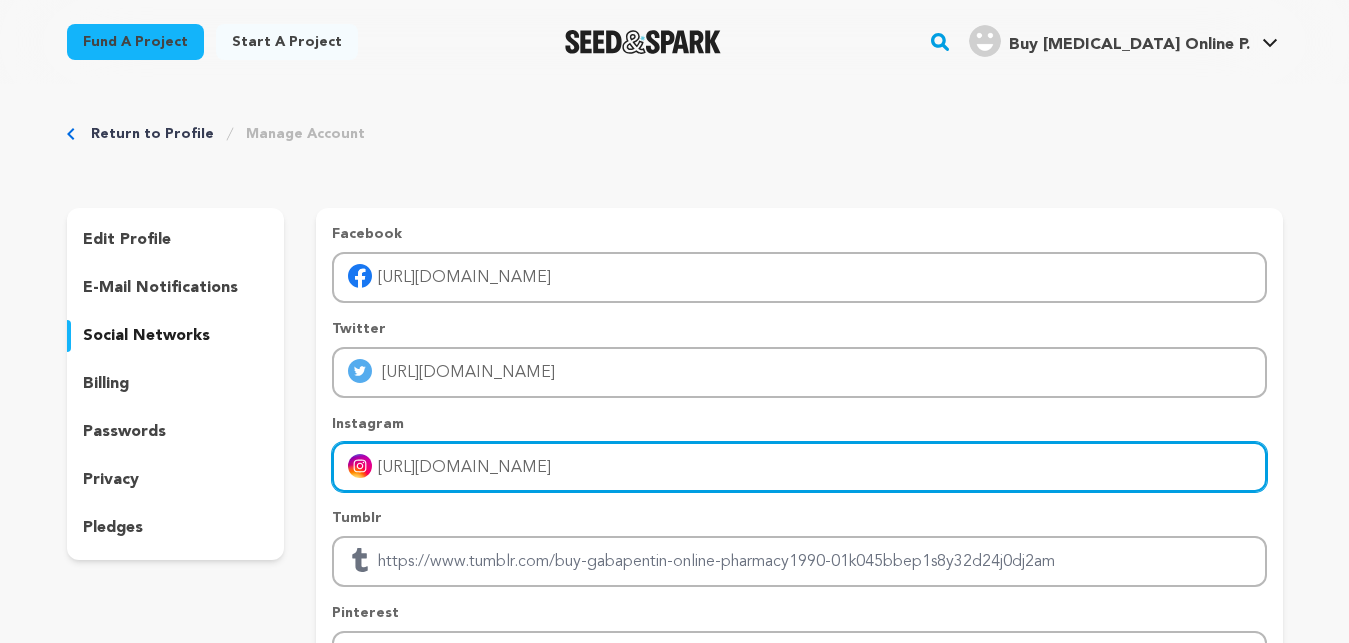 type on "https://cutt.ly/cwLQ8dg7" 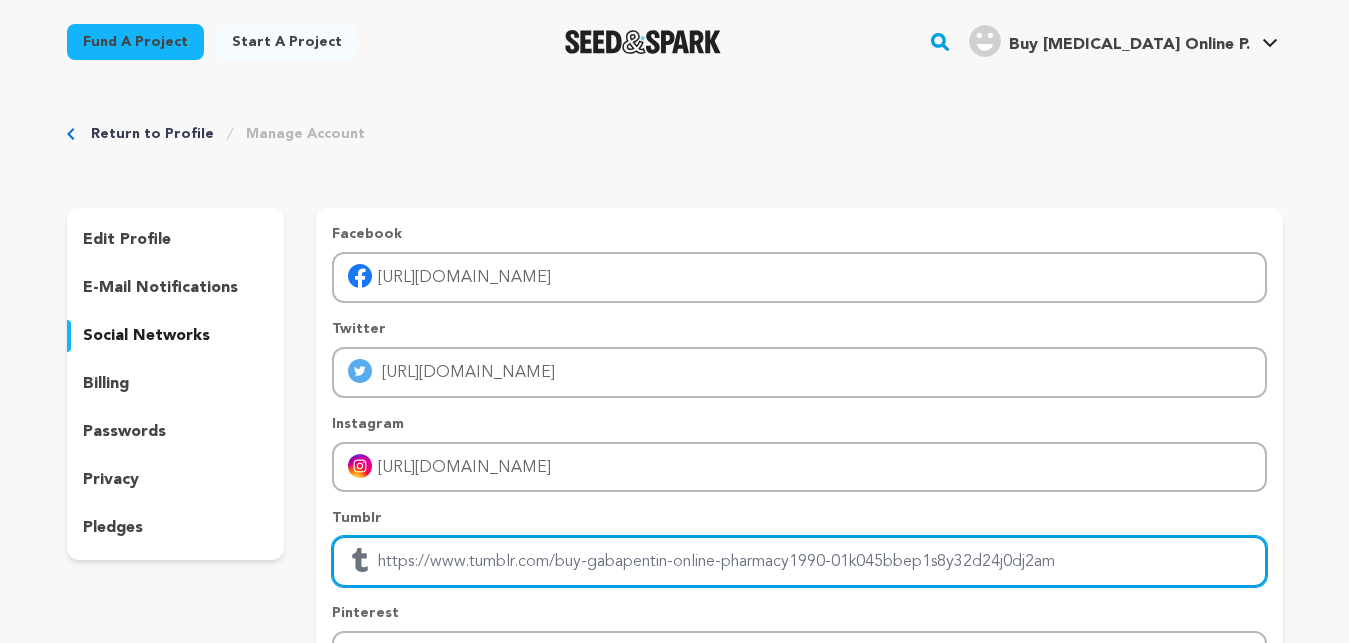 paste on "https://the-dots.com/users/buy-gabapentin-online-overnight-delivery-pharmacy1990-1961243" 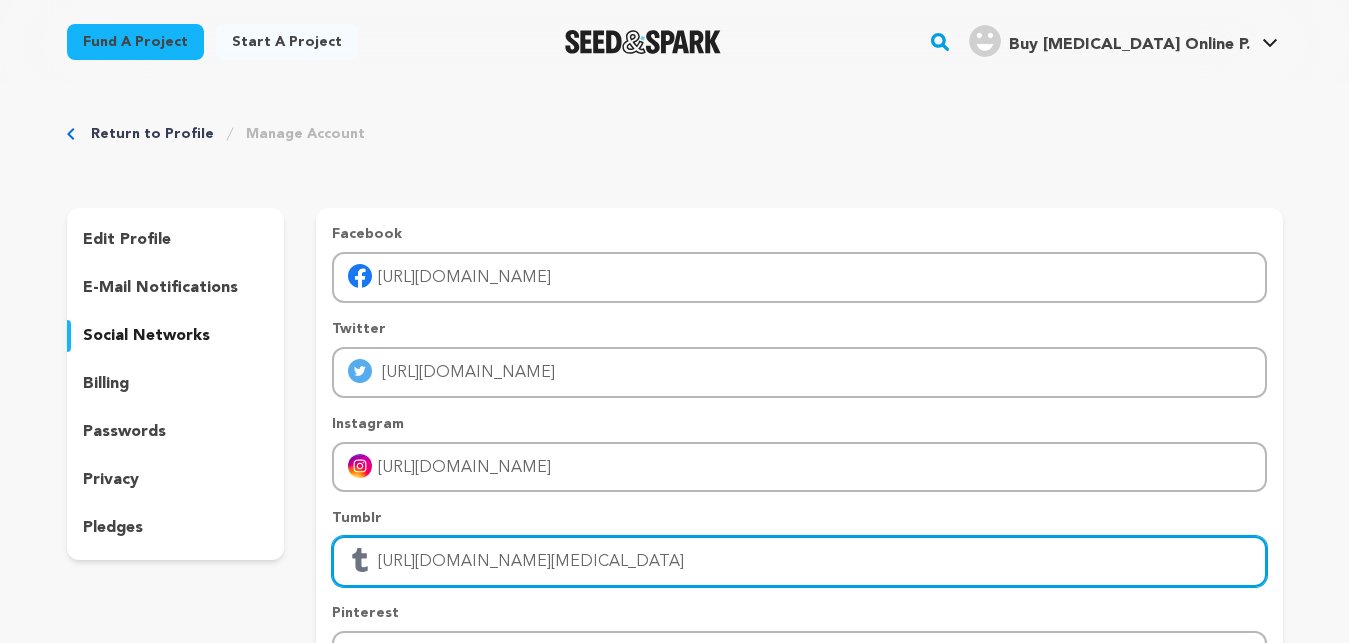 type on "https://the-dots.com/users/buy-gabapentin-online-overnight-delivery-pharmacy1990-1961243" 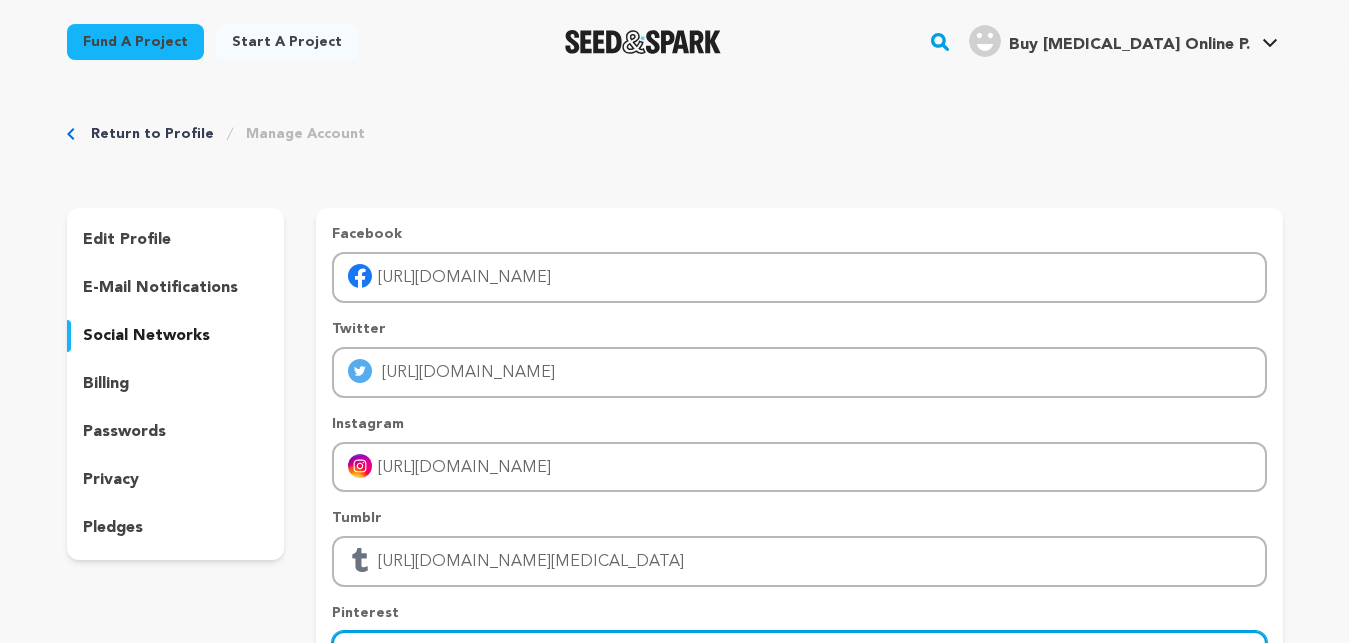 scroll, scrollTop: 335, scrollLeft: 0, axis: vertical 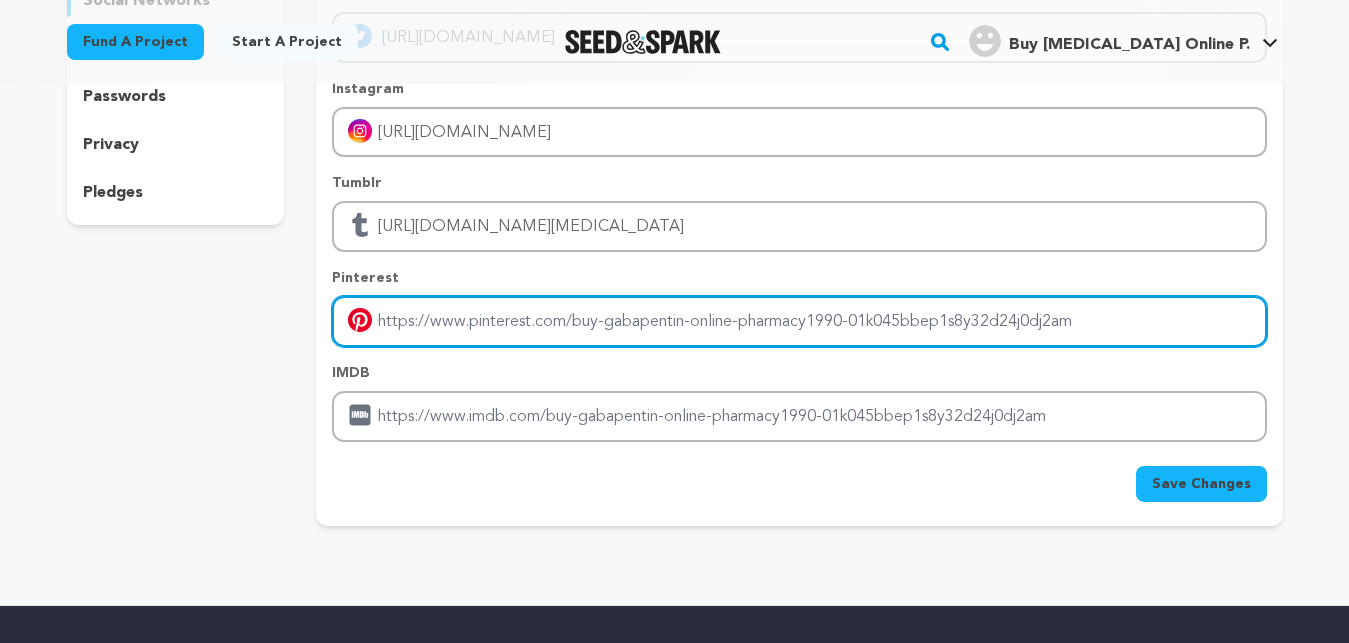 paste on "https://the-dots.com/users/order-gabapentin-online-gabasign-800mg-pharmacy1990-1883753" 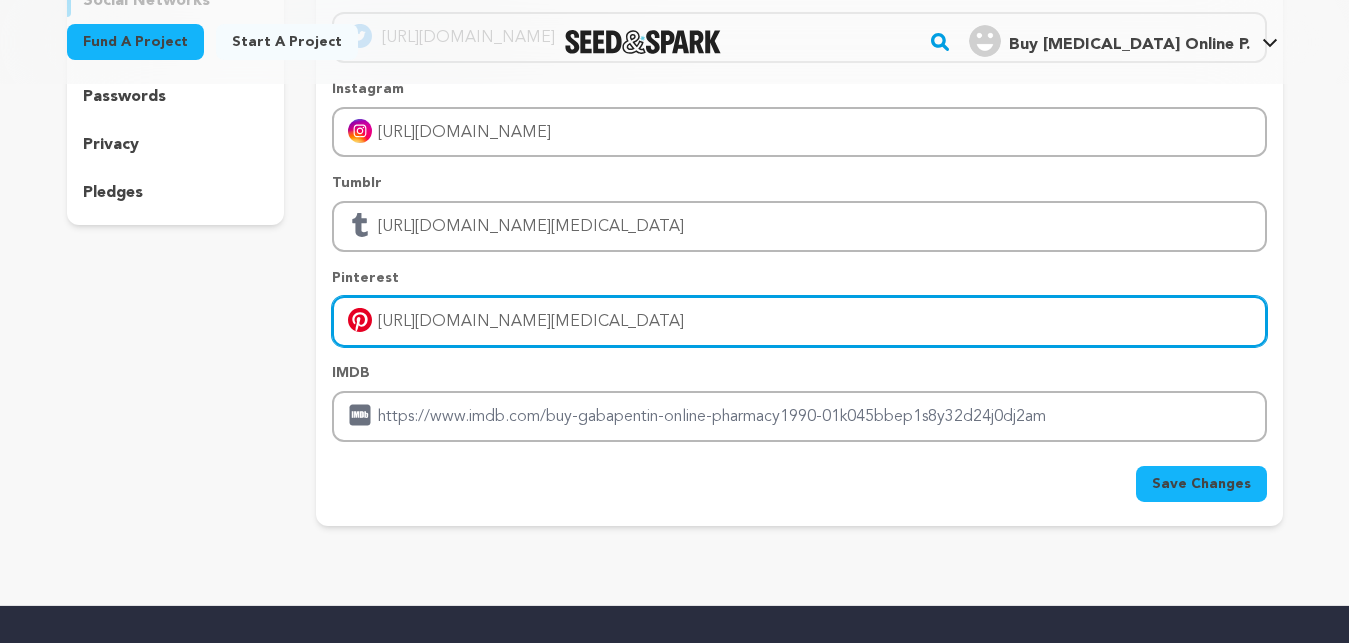 type on "https://the-dots.com/users/order-gabapentin-online-gabasign-800mg-pharmacy1990-1883753" 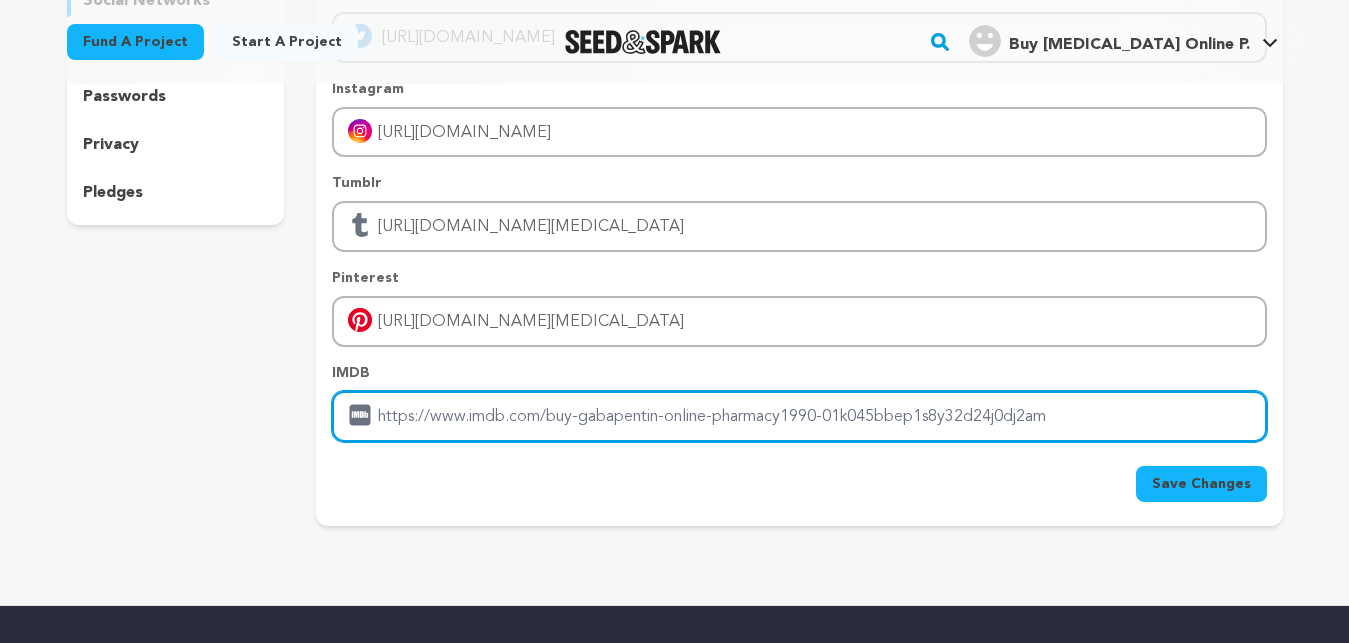 paste on "https://the-dots.com/users/buy-gabapentin-online-gabasign-pharmacy1990-1777578" 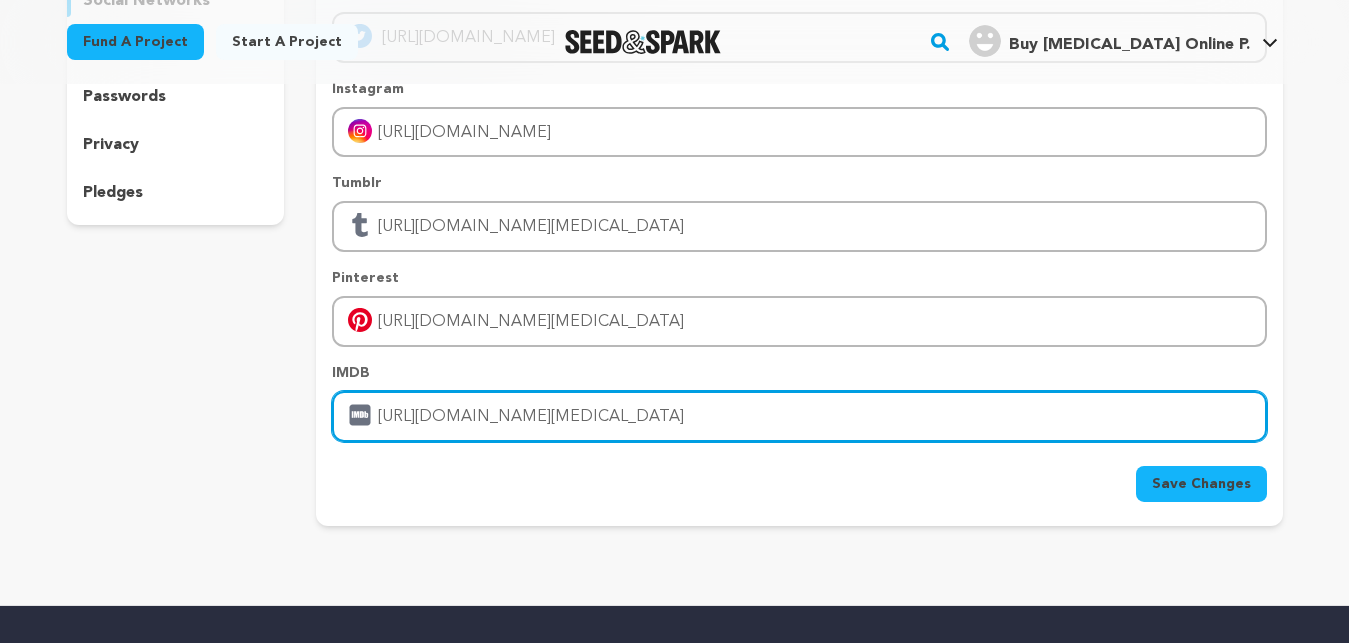 type on "https://the-dots.com/users/buy-gabapentin-online-gabasign-pharmacy1990-1777578" 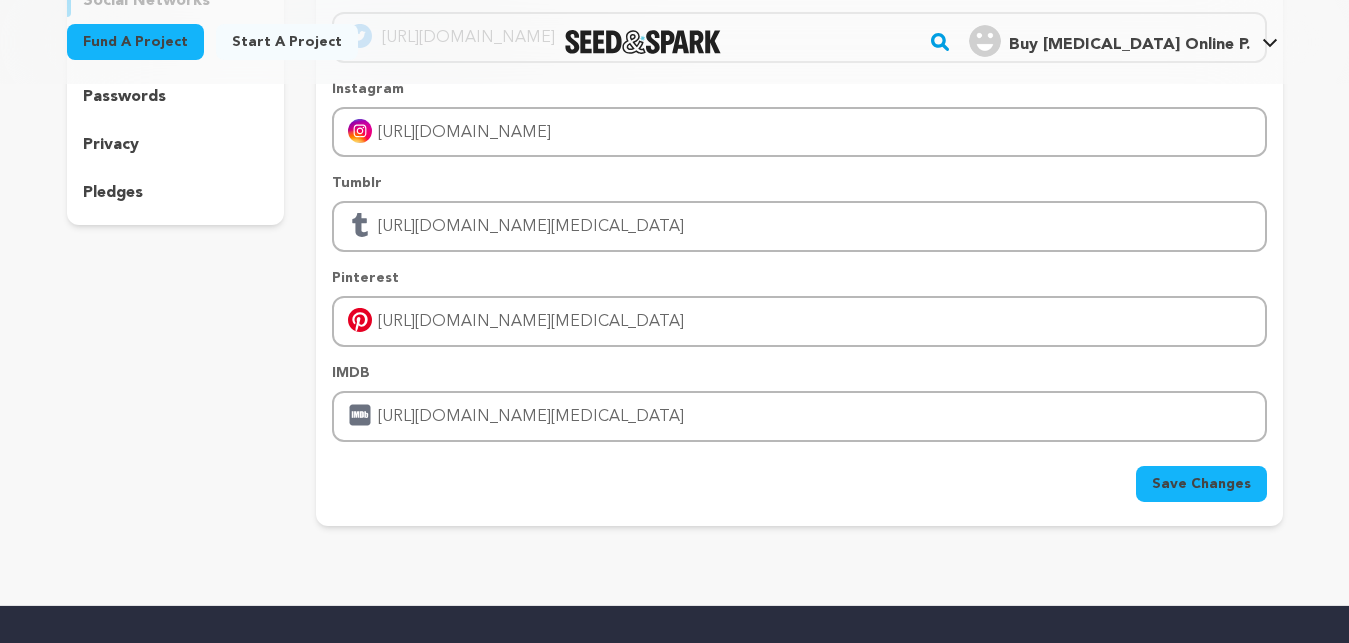 click on "Save Changes" at bounding box center (1201, 484) 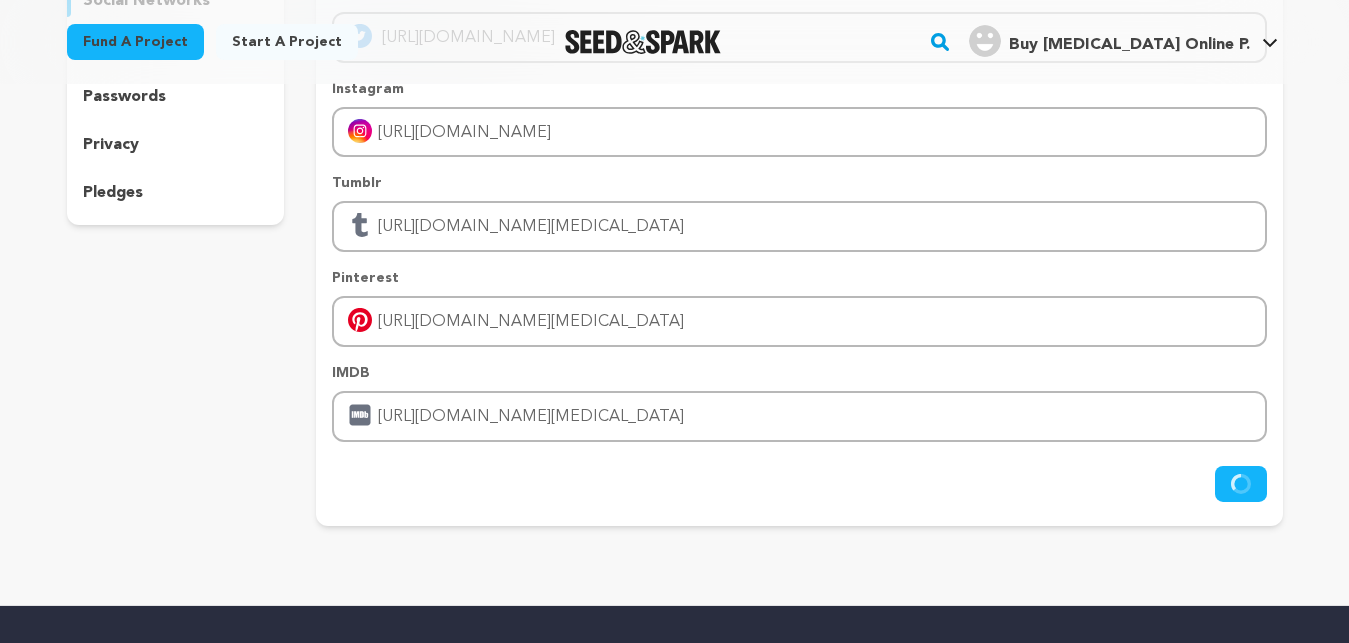 type 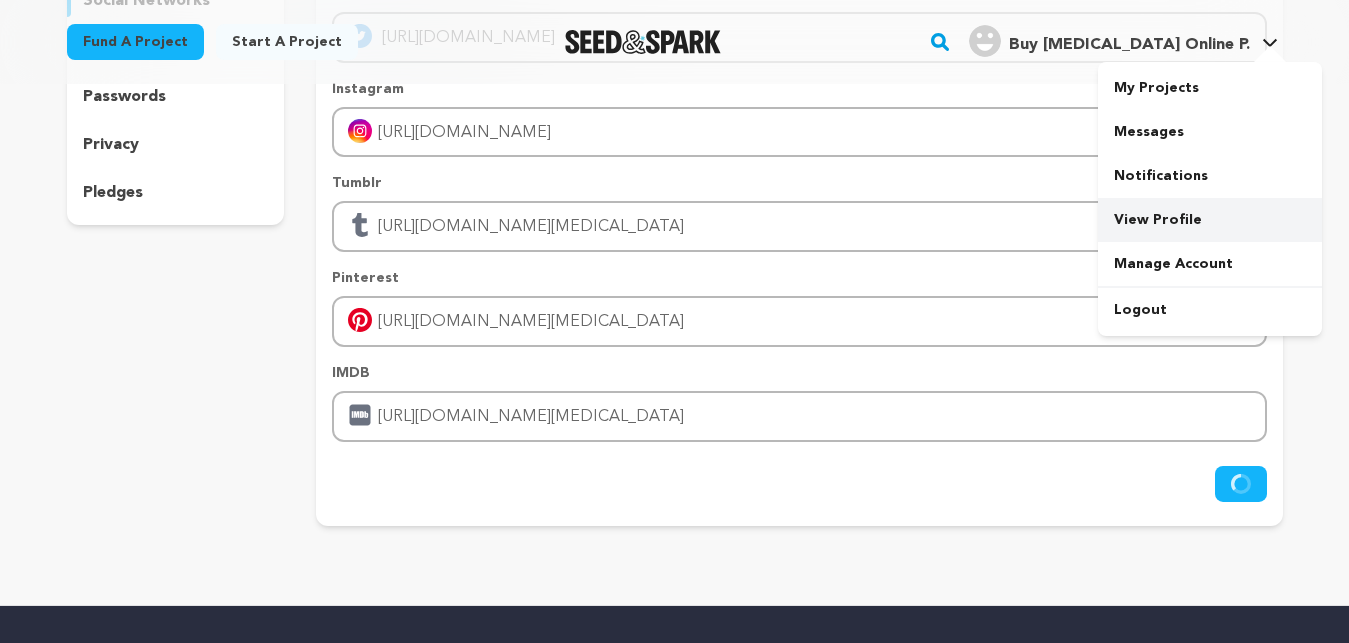 click on "View Profile" at bounding box center (1210, 220) 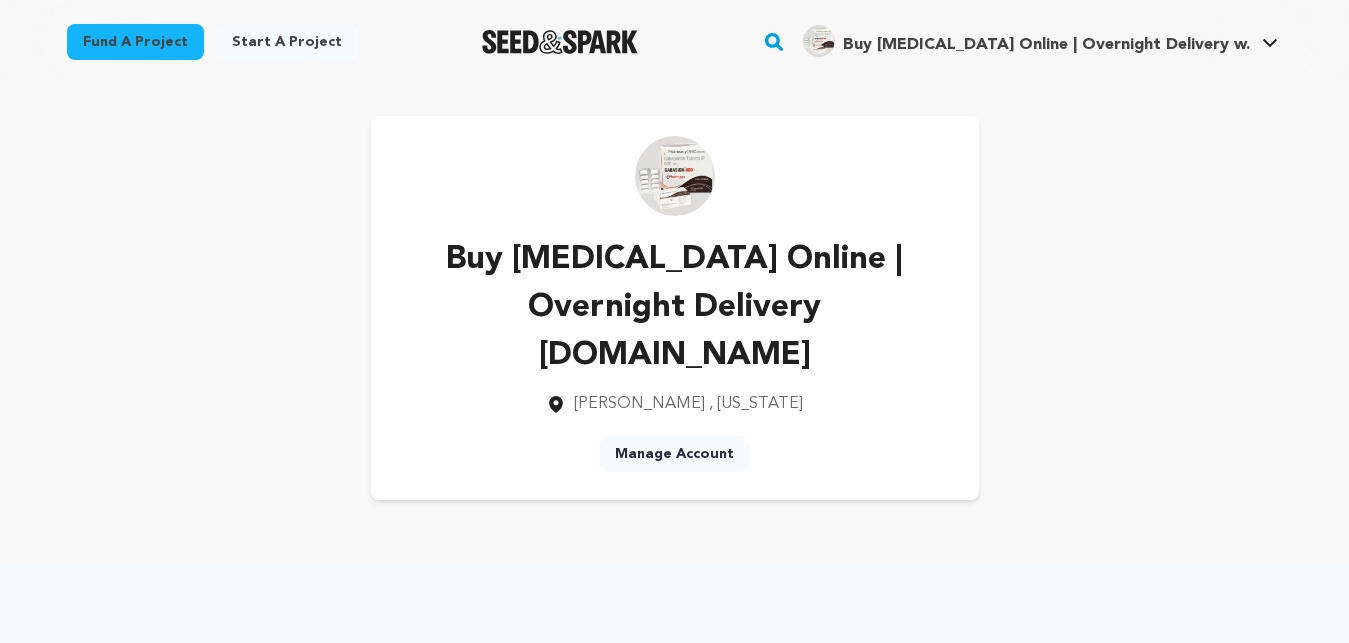 scroll, scrollTop: 0, scrollLeft: 0, axis: both 